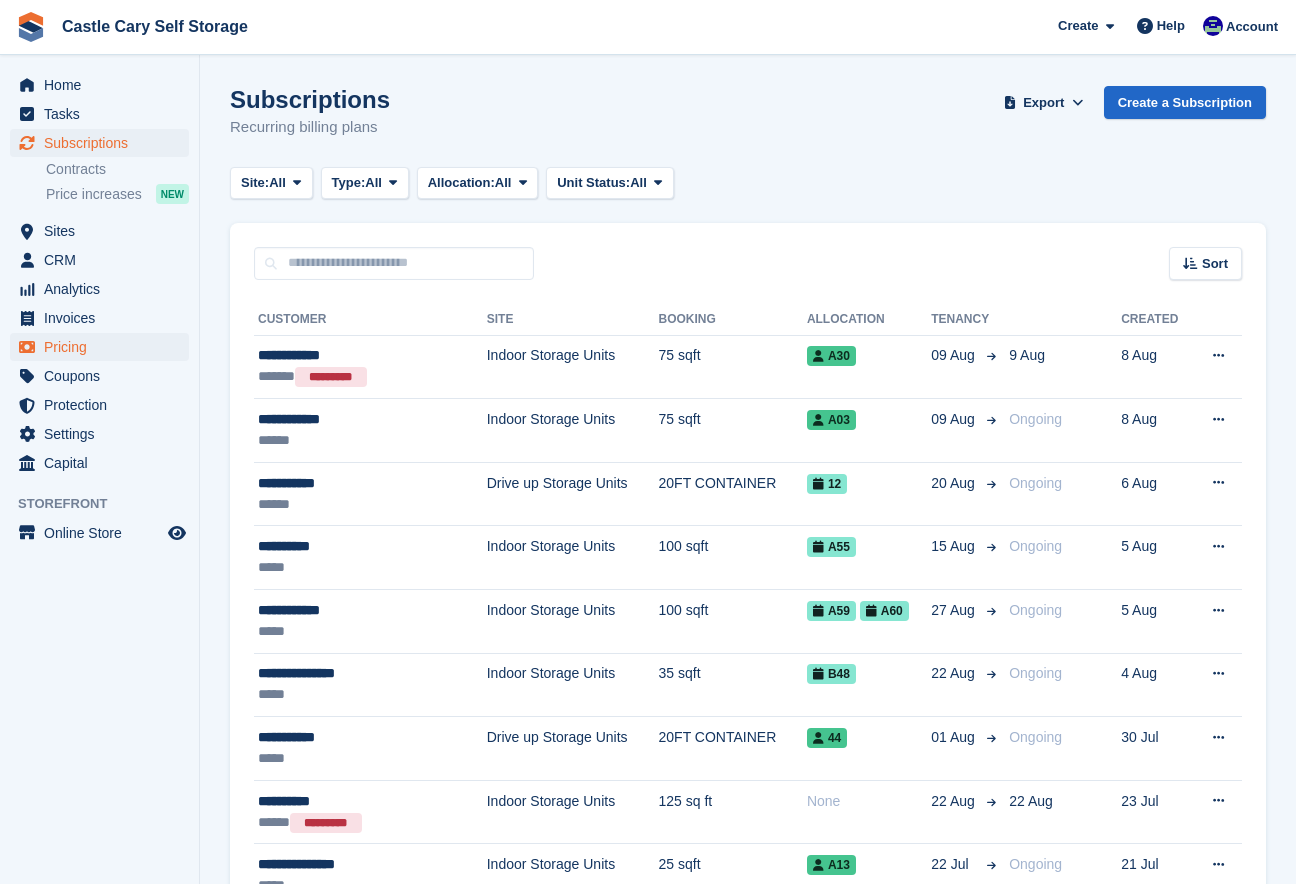 scroll, scrollTop: 0, scrollLeft: 0, axis: both 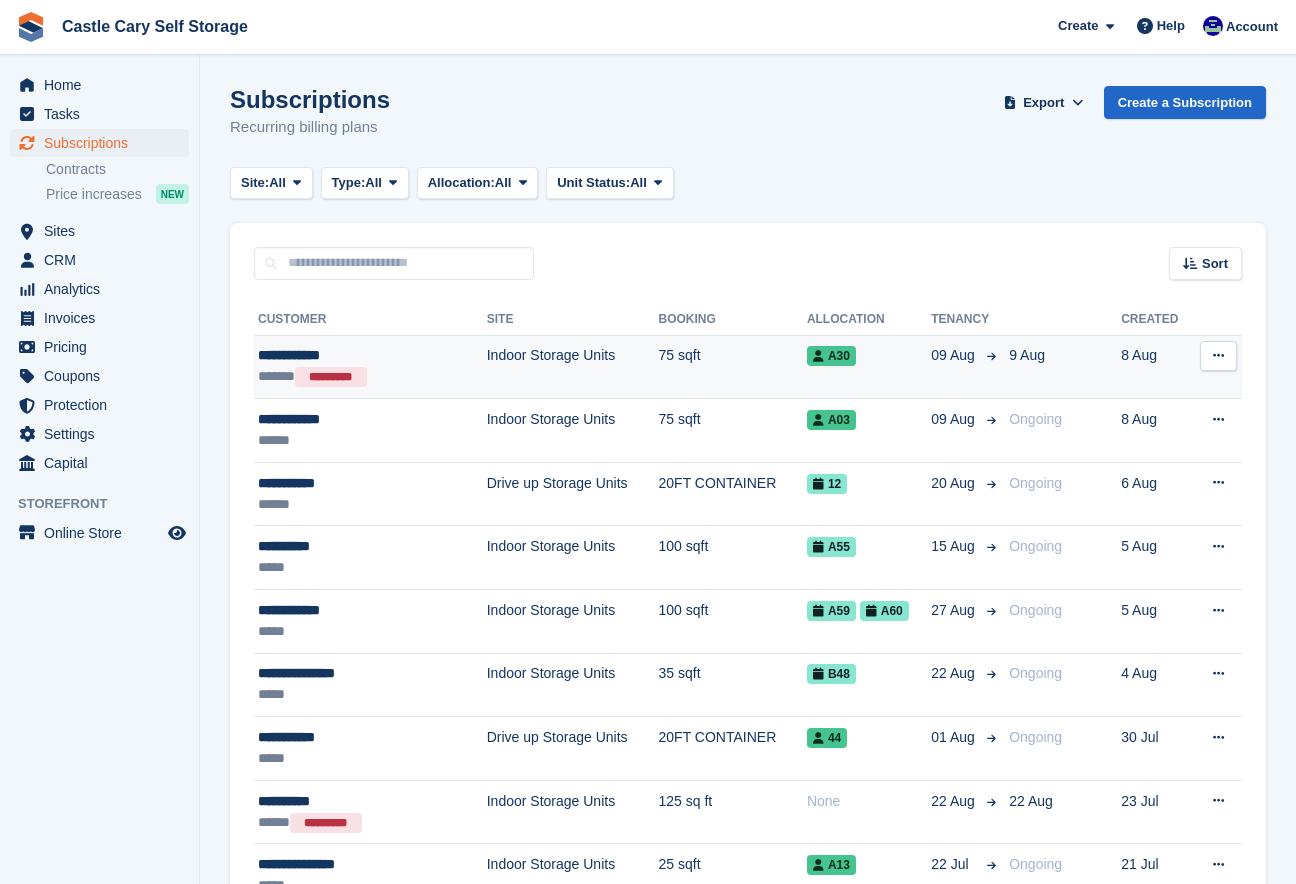 click on "A30" at bounding box center (831, 356) 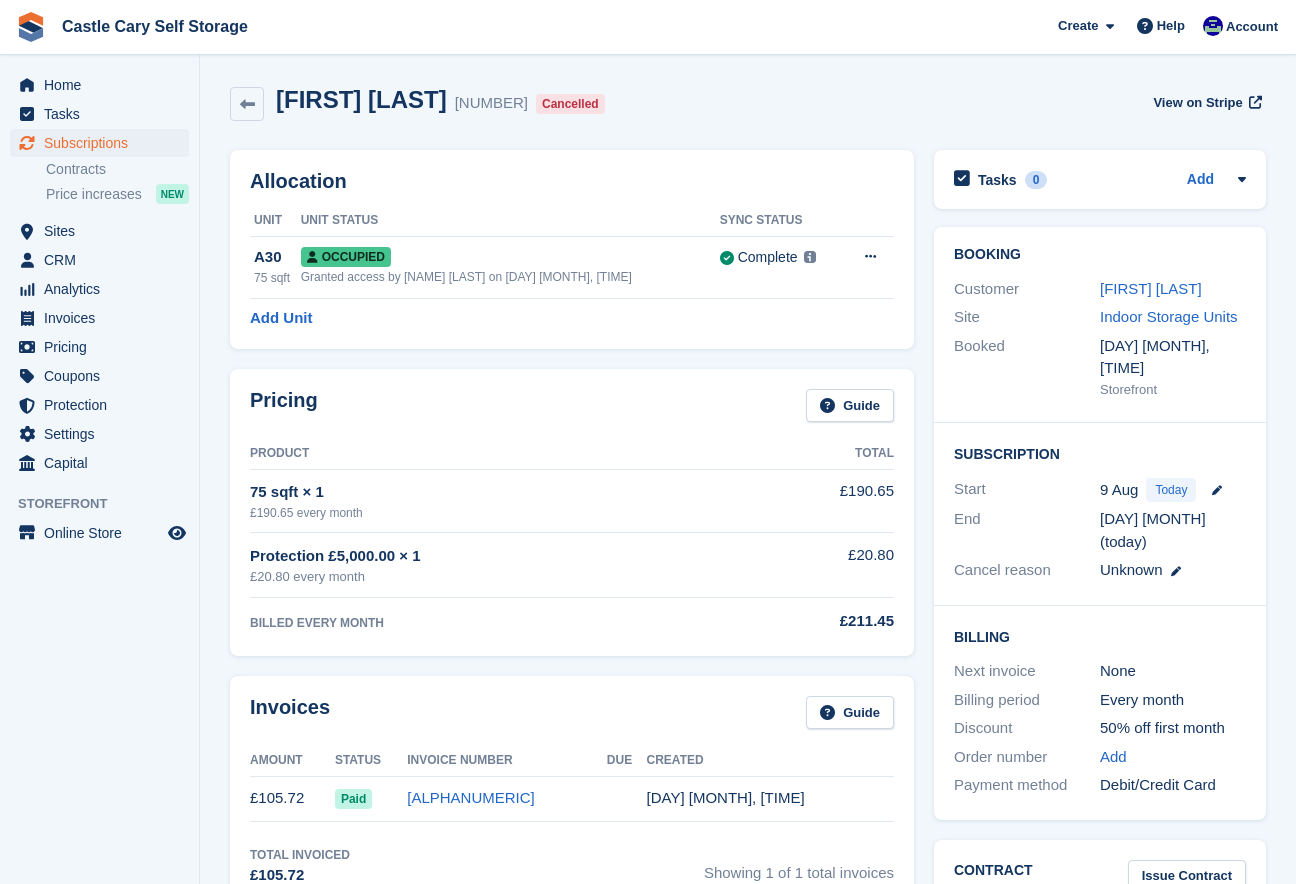 scroll, scrollTop: 0, scrollLeft: 0, axis: both 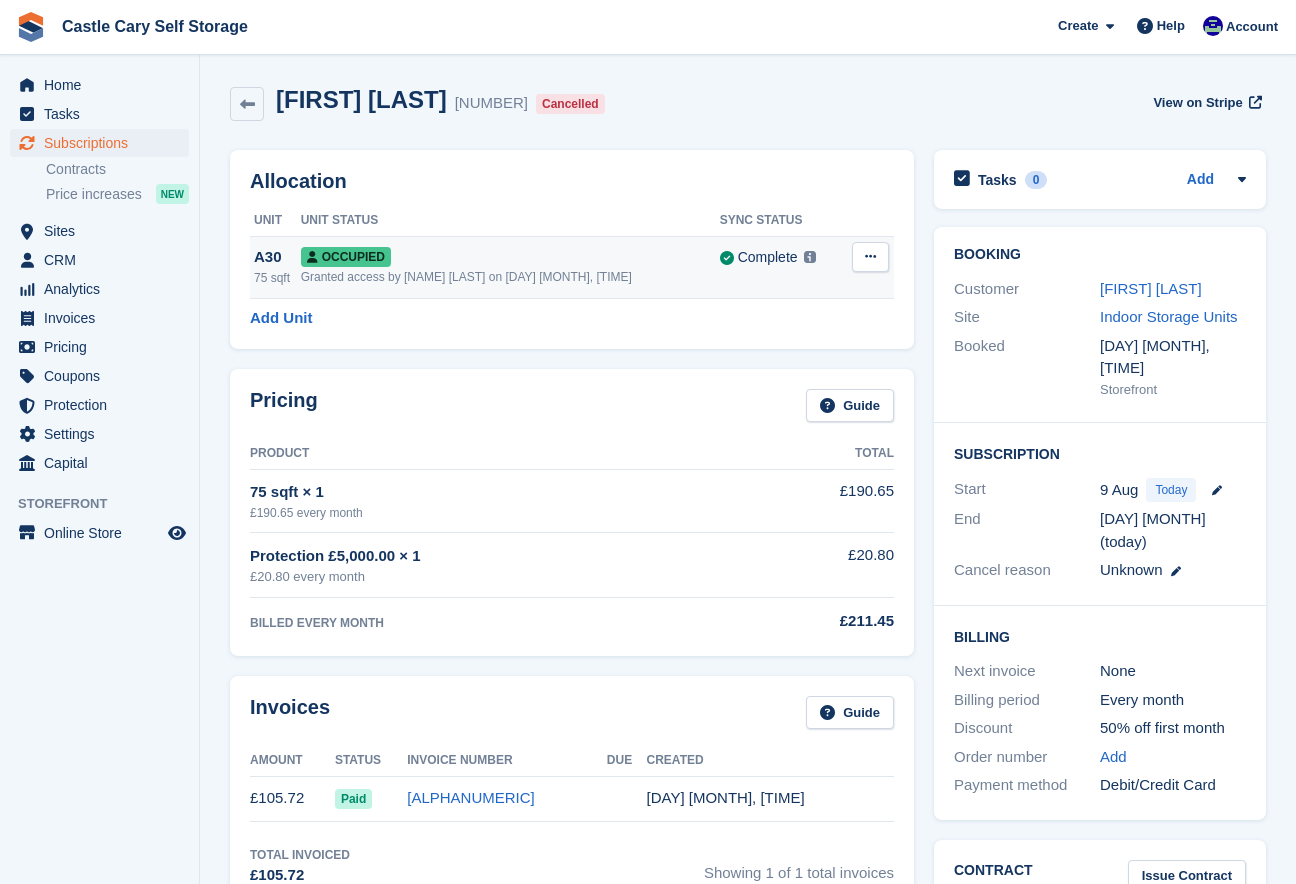 click at bounding box center [870, 256] 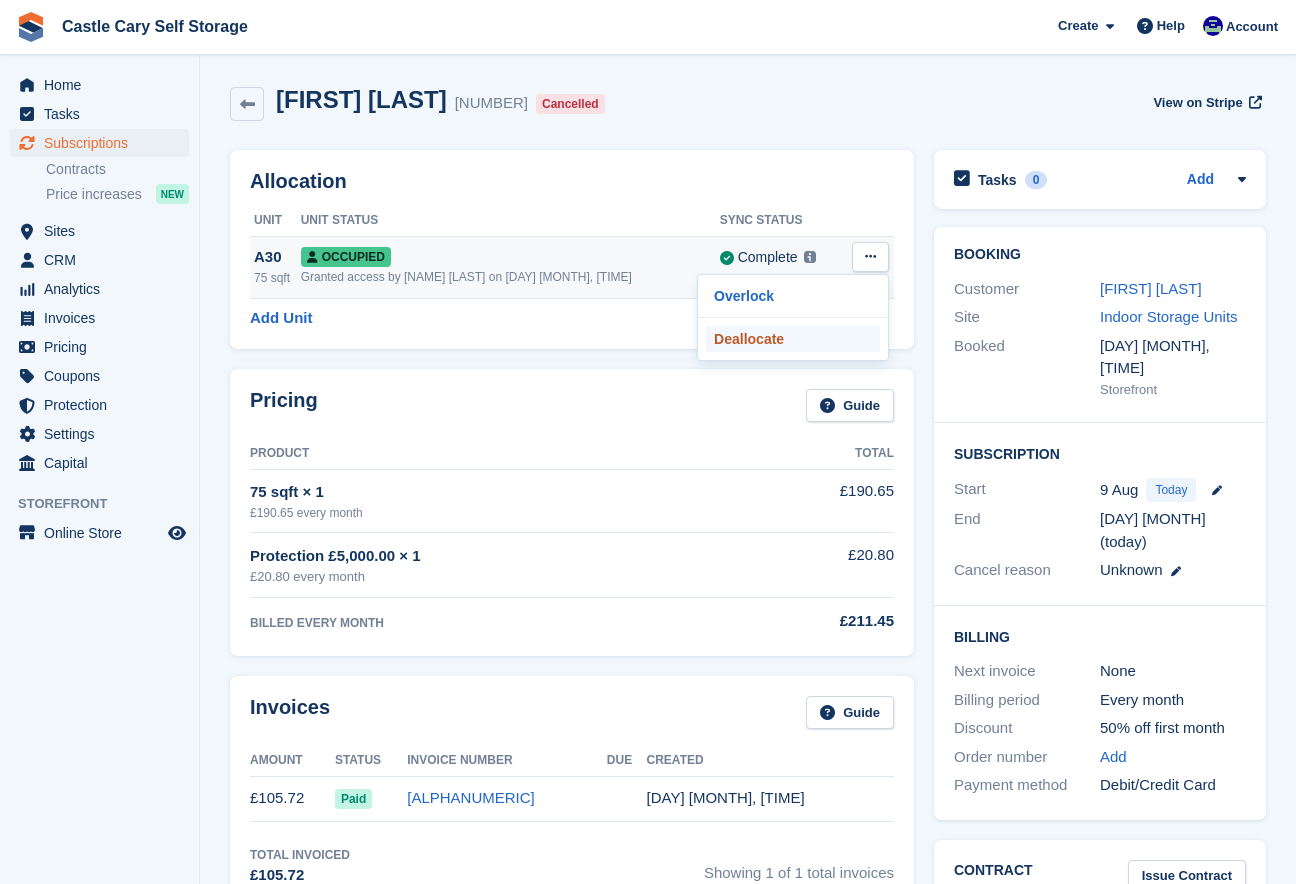 click on "Deallocate" at bounding box center (793, 339) 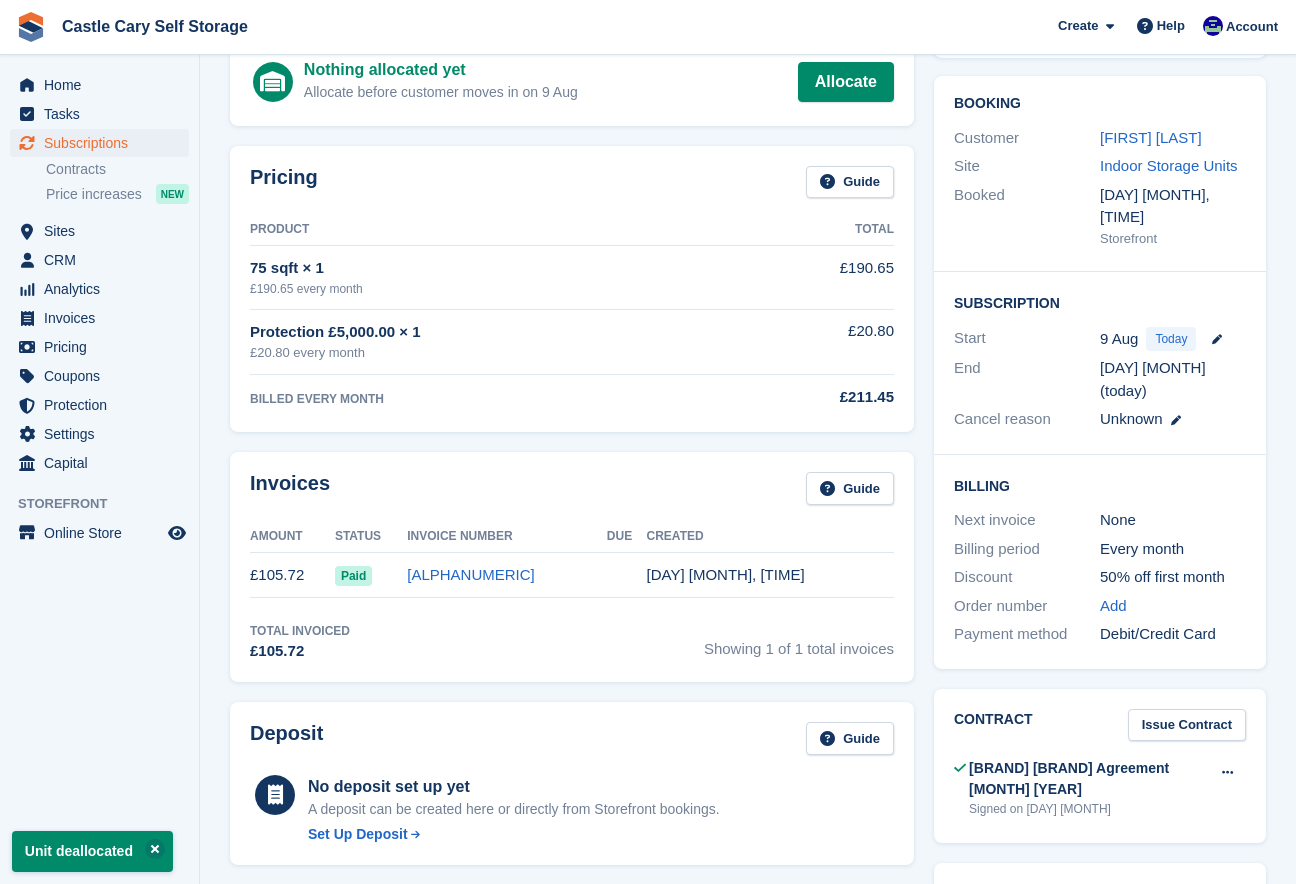 scroll, scrollTop: 0, scrollLeft: 0, axis: both 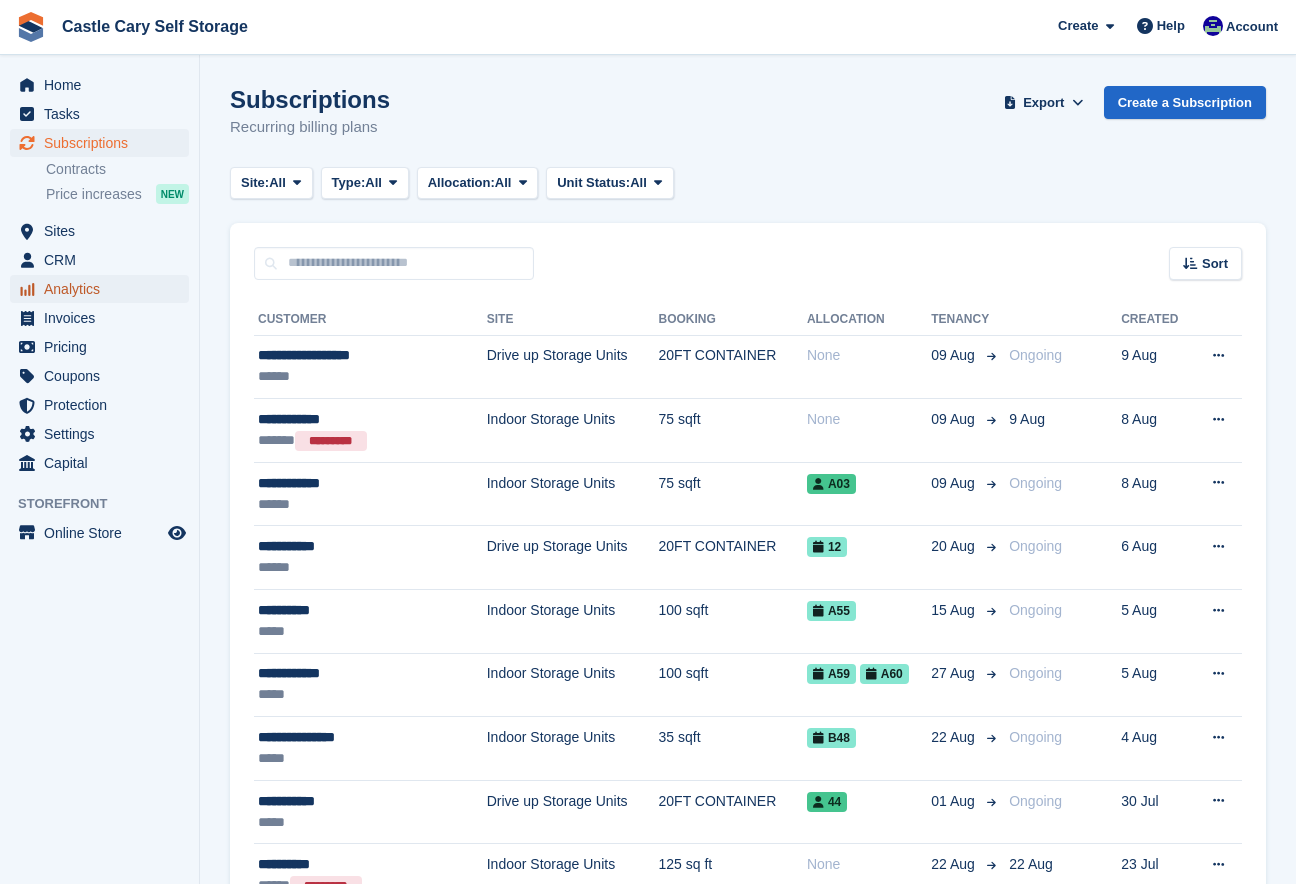 click on "Analytics" at bounding box center (104, 289) 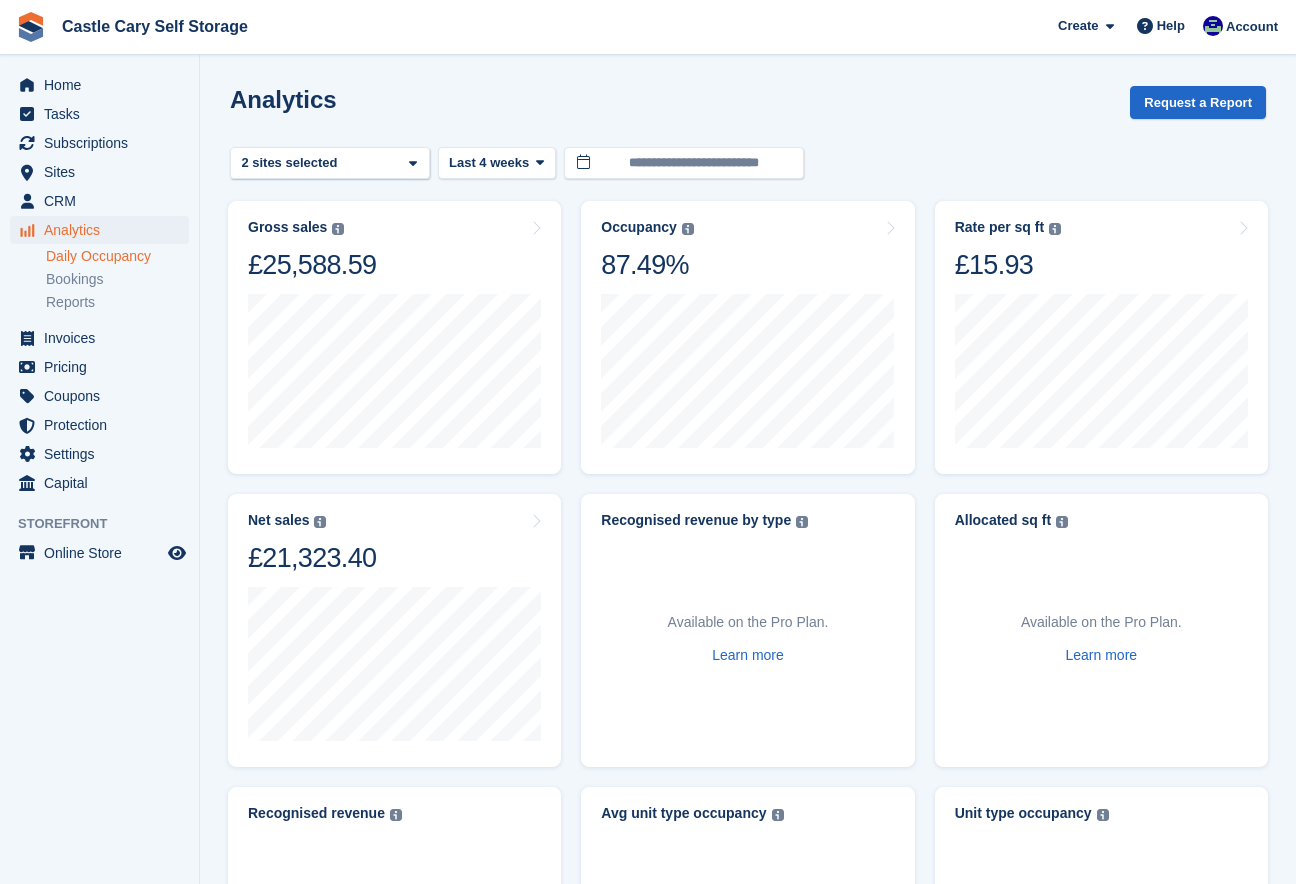 click on "Daily Occupancy" at bounding box center [117, 256] 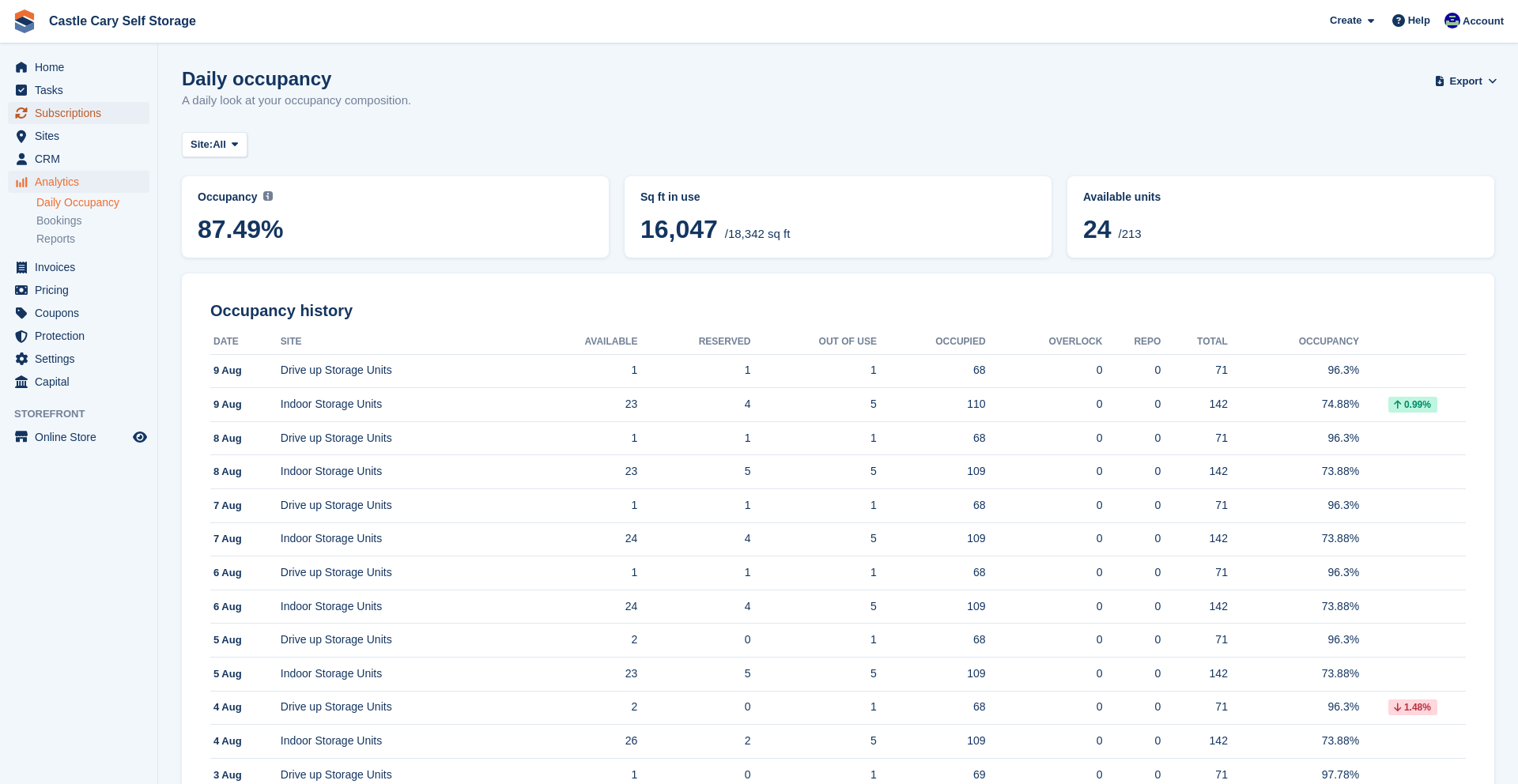 click on "Subscriptions" at bounding box center (82, 113) 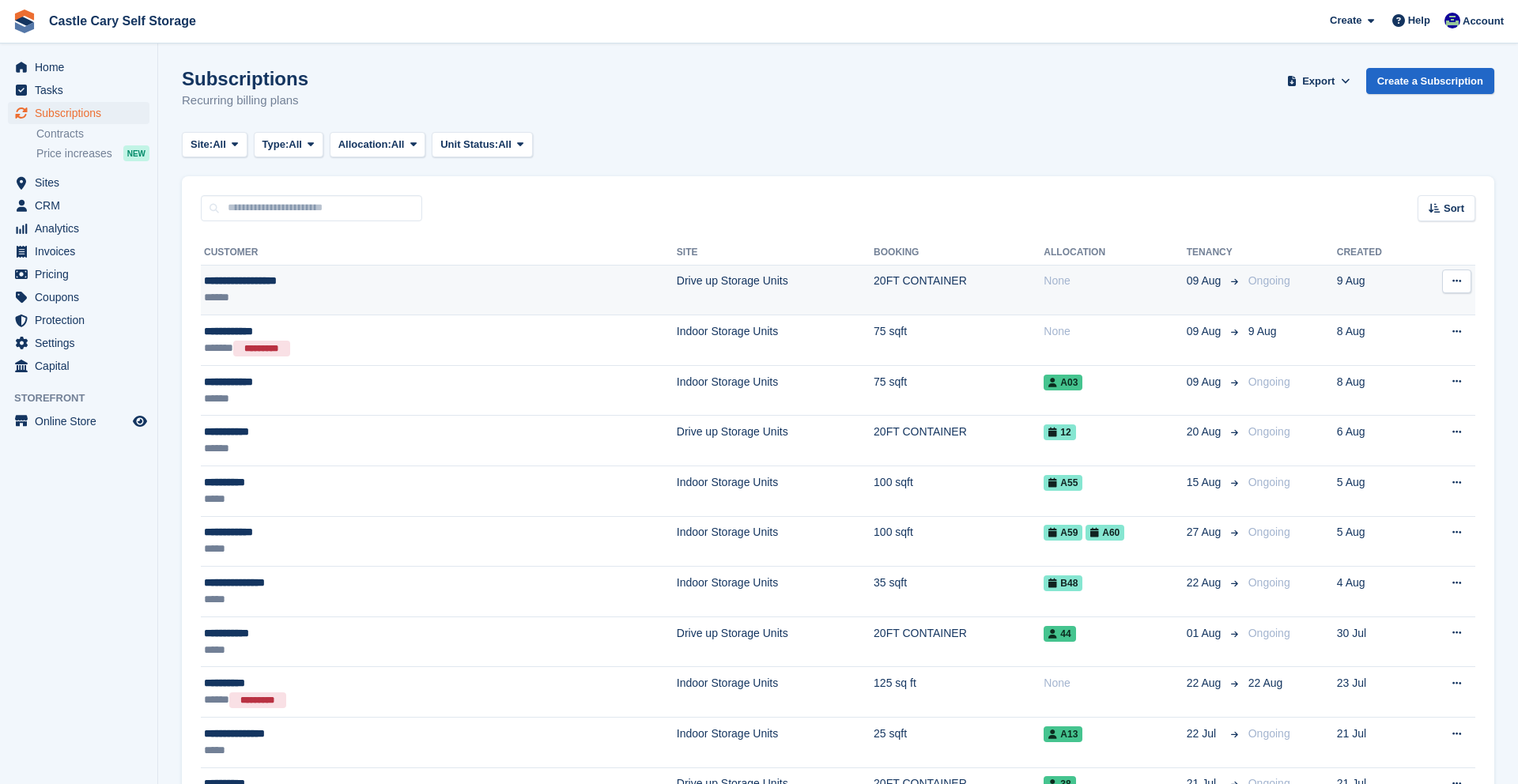 click on "Drive up Storage Units" at bounding box center [775, 290] 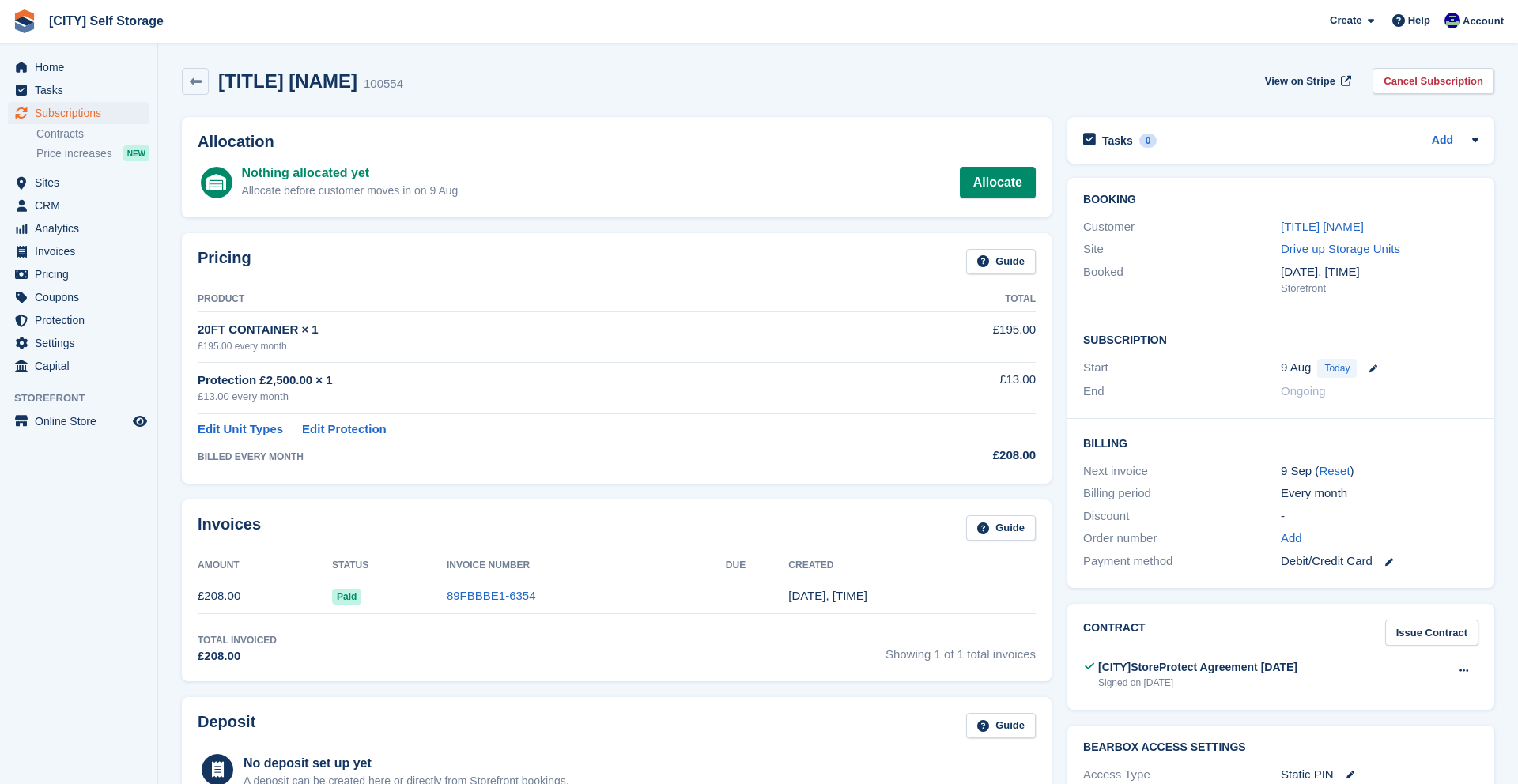 scroll, scrollTop: 0, scrollLeft: 0, axis: both 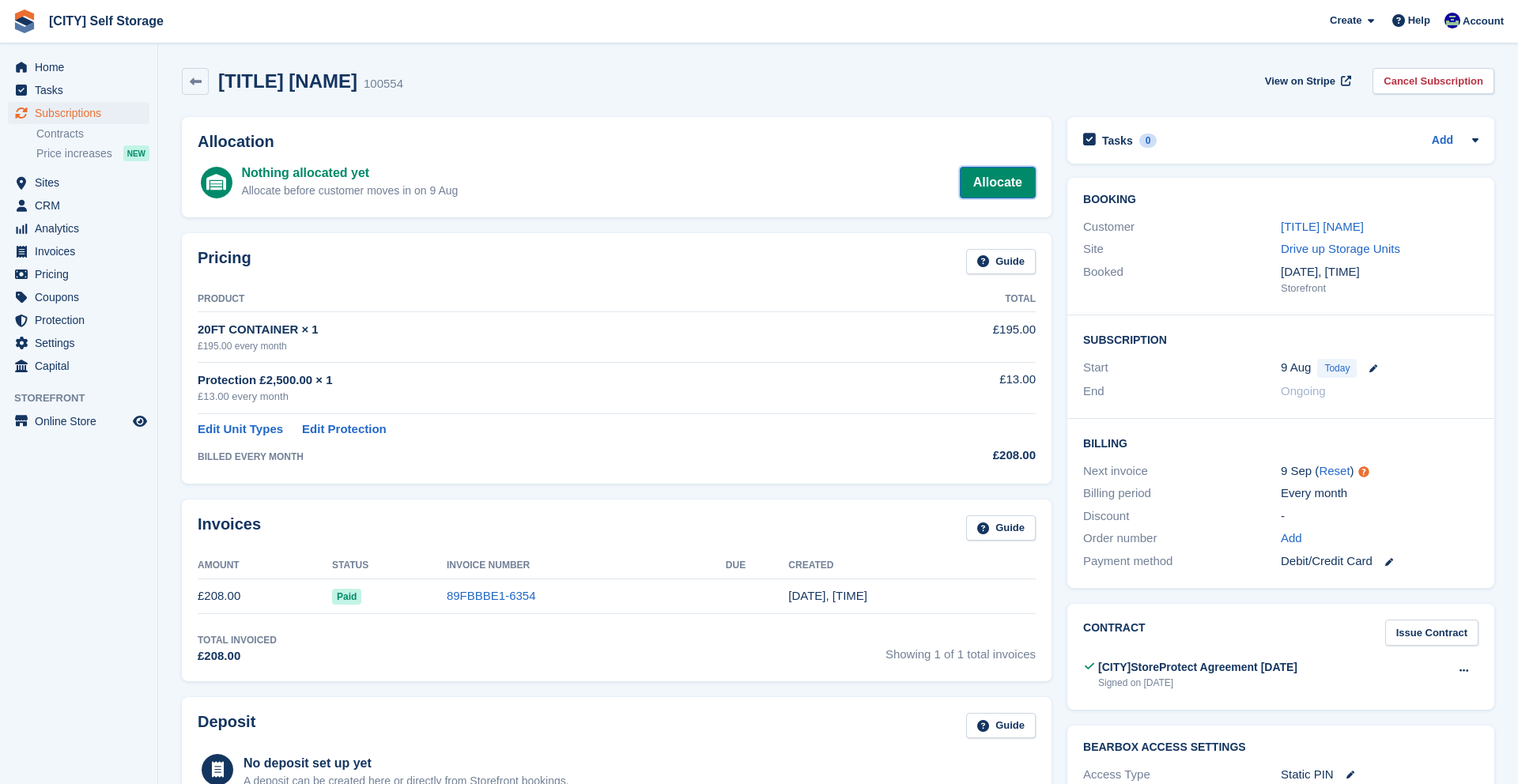 click on "Allocate" at bounding box center (998, 183) 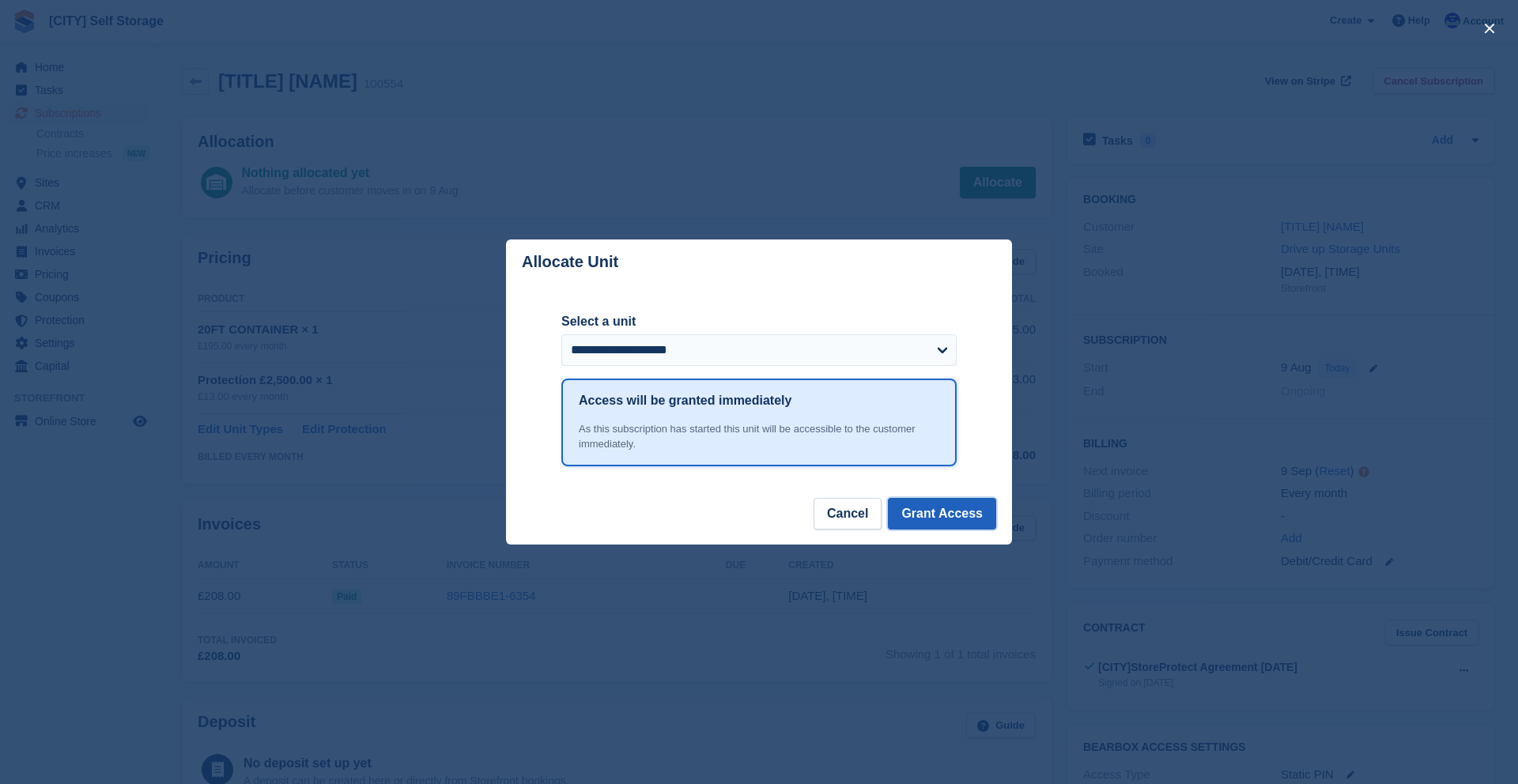 click on "Grant Access" at bounding box center (942, 514) 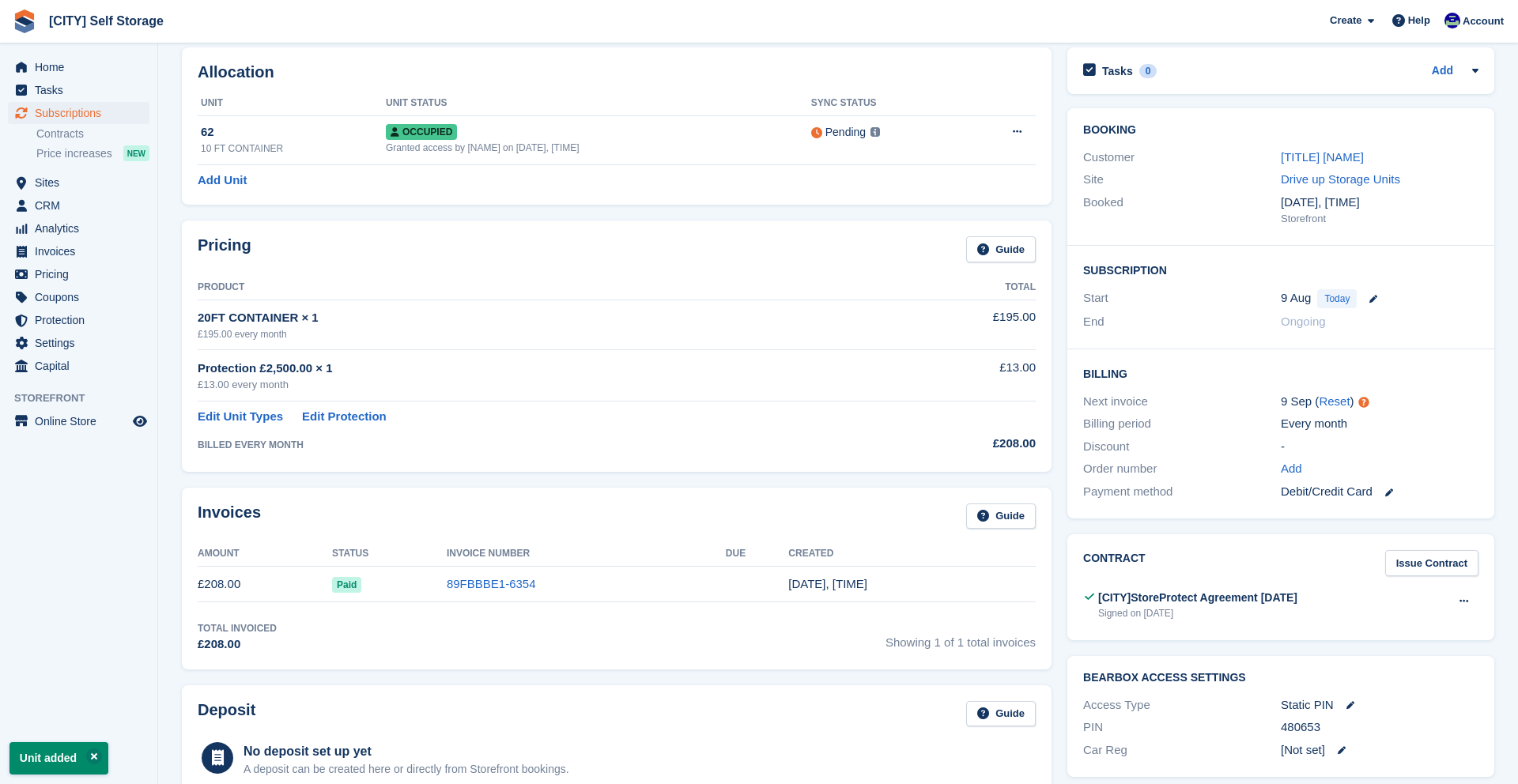 scroll, scrollTop: 0, scrollLeft: 0, axis: both 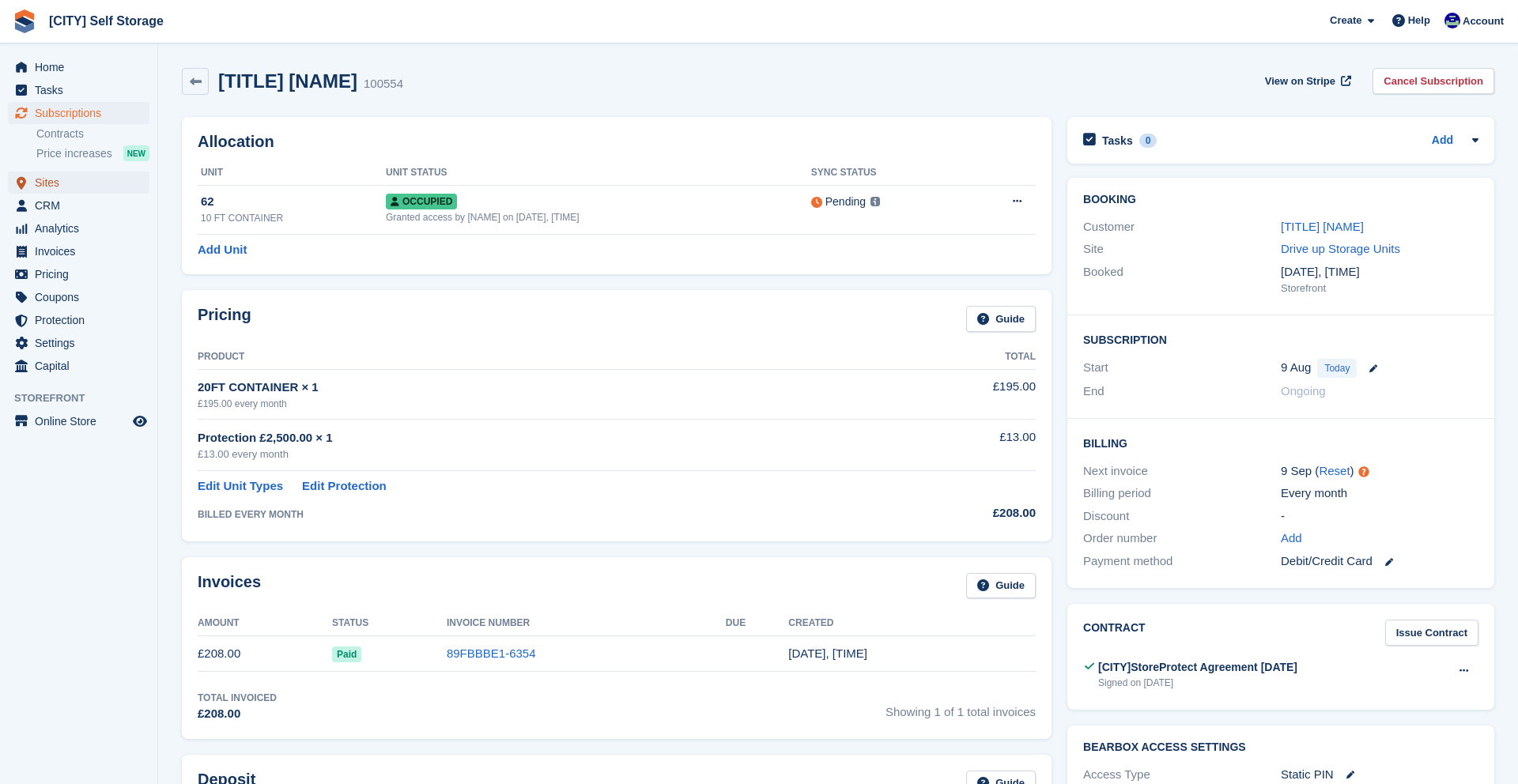 click at bounding box center (21, 183) 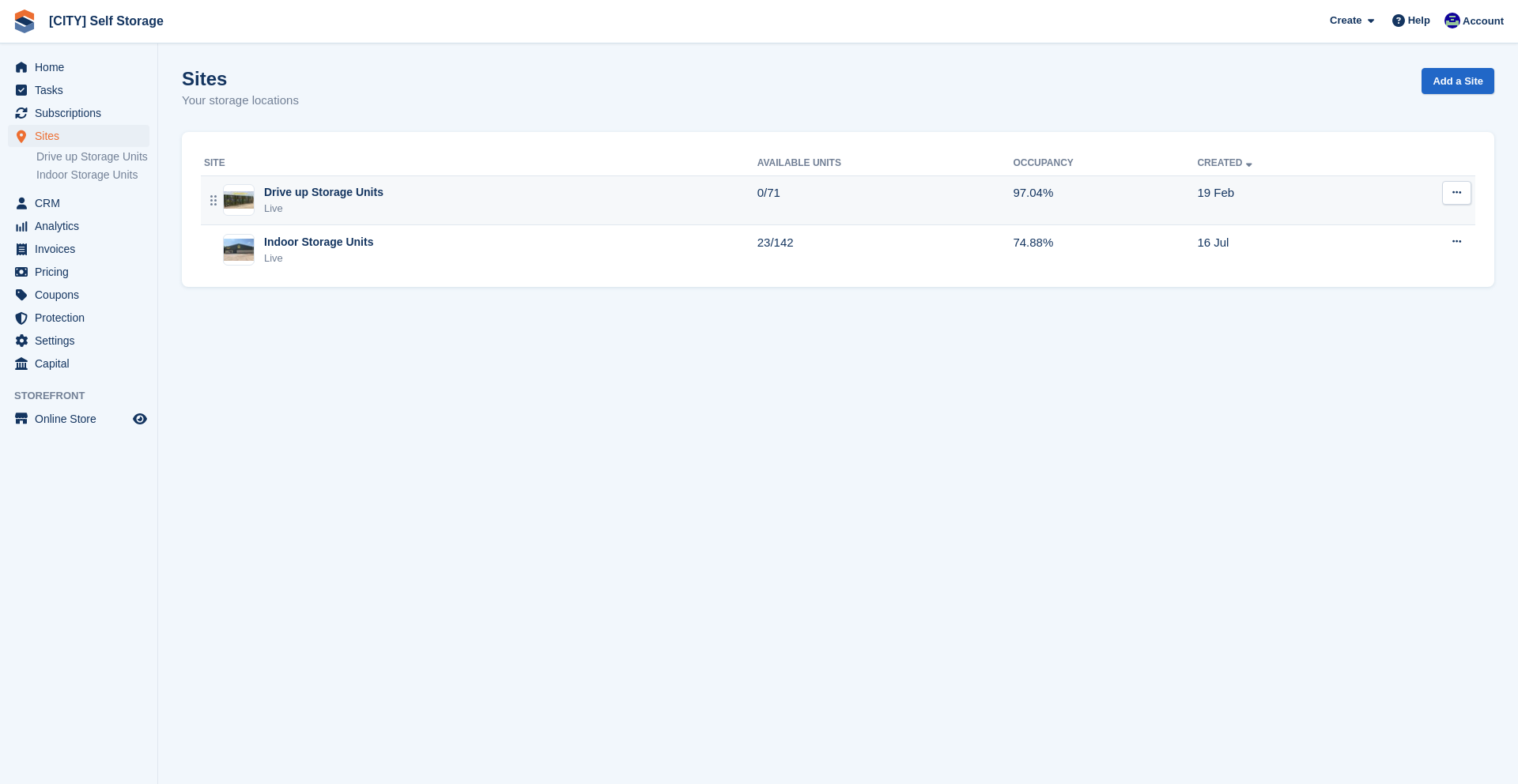 click at bounding box center (239, 200) 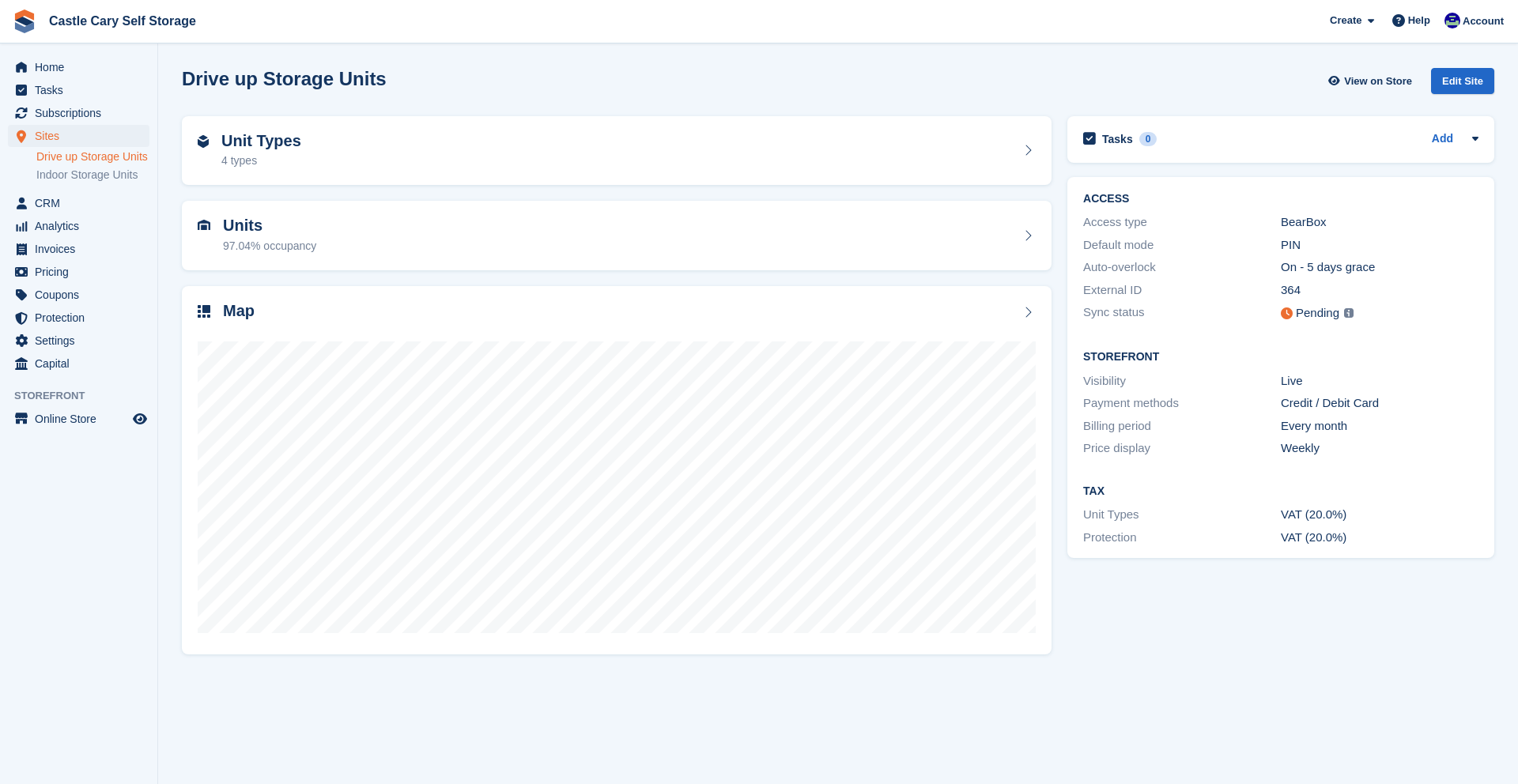 scroll, scrollTop: 0, scrollLeft: 0, axis: both 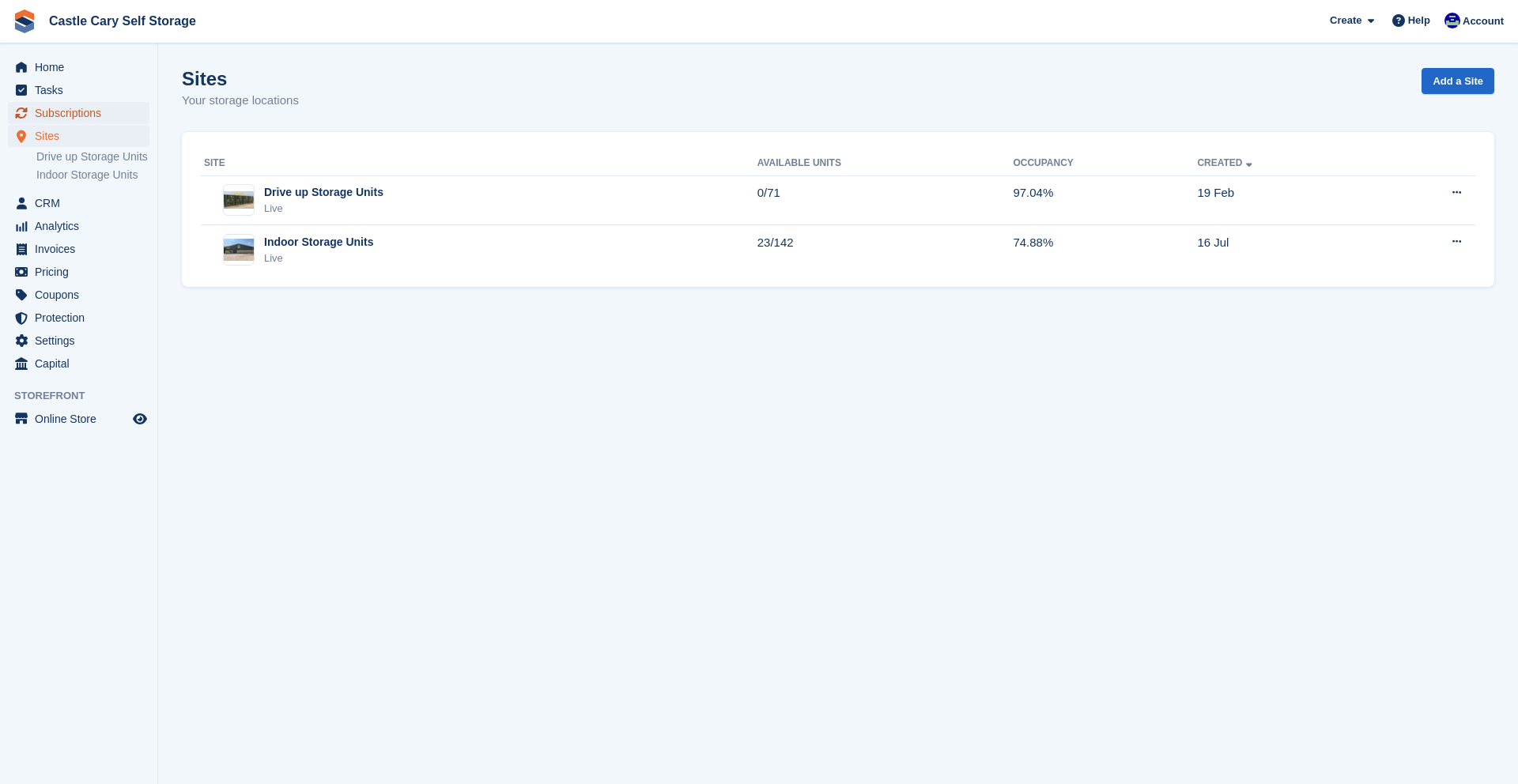 click on "Subscriptions" at bounding box center (82, 113) 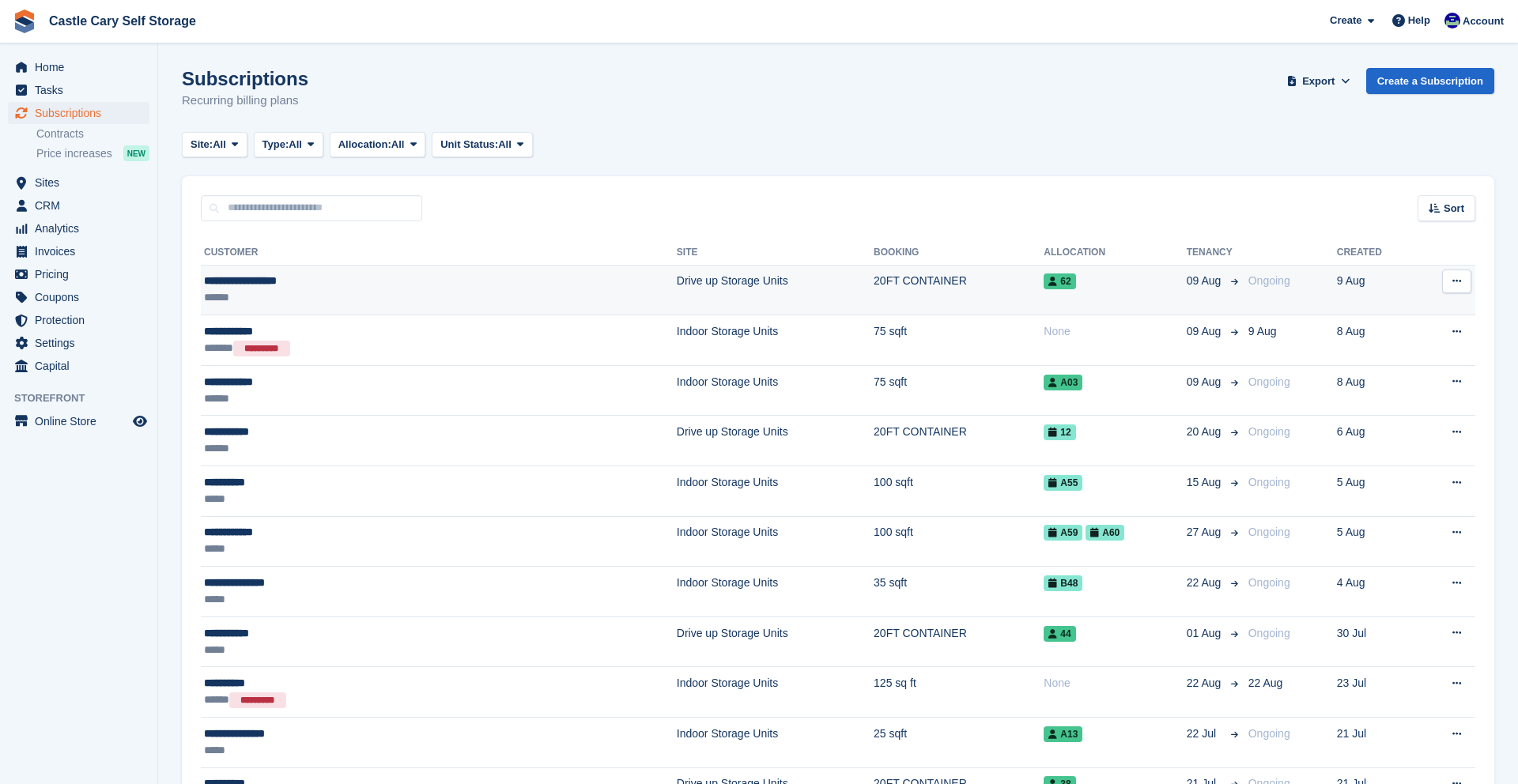 click on "62" at bounding box center (1059, 281) 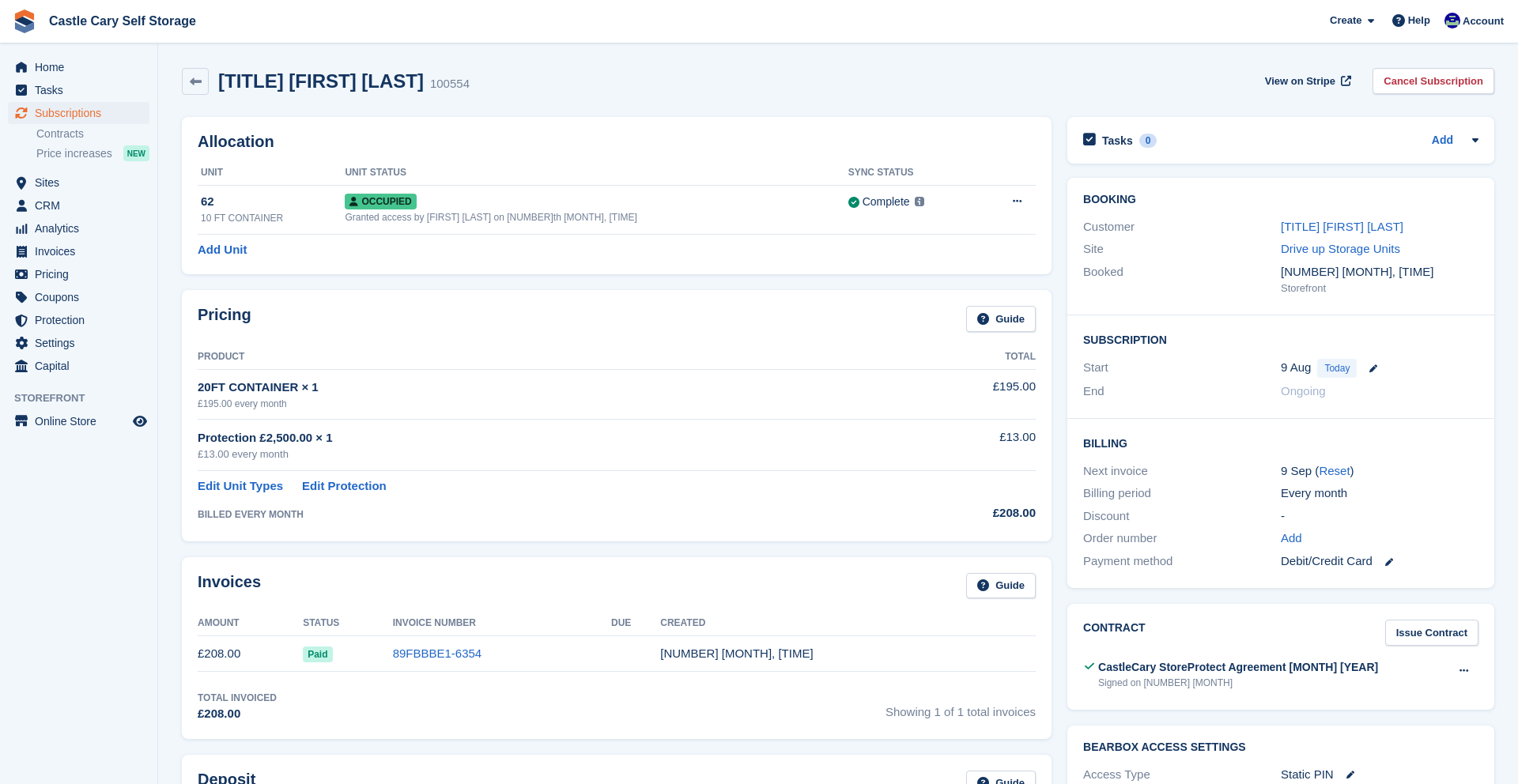 scroll, scrollTop: 0, scrollLeft: 0, axis: both 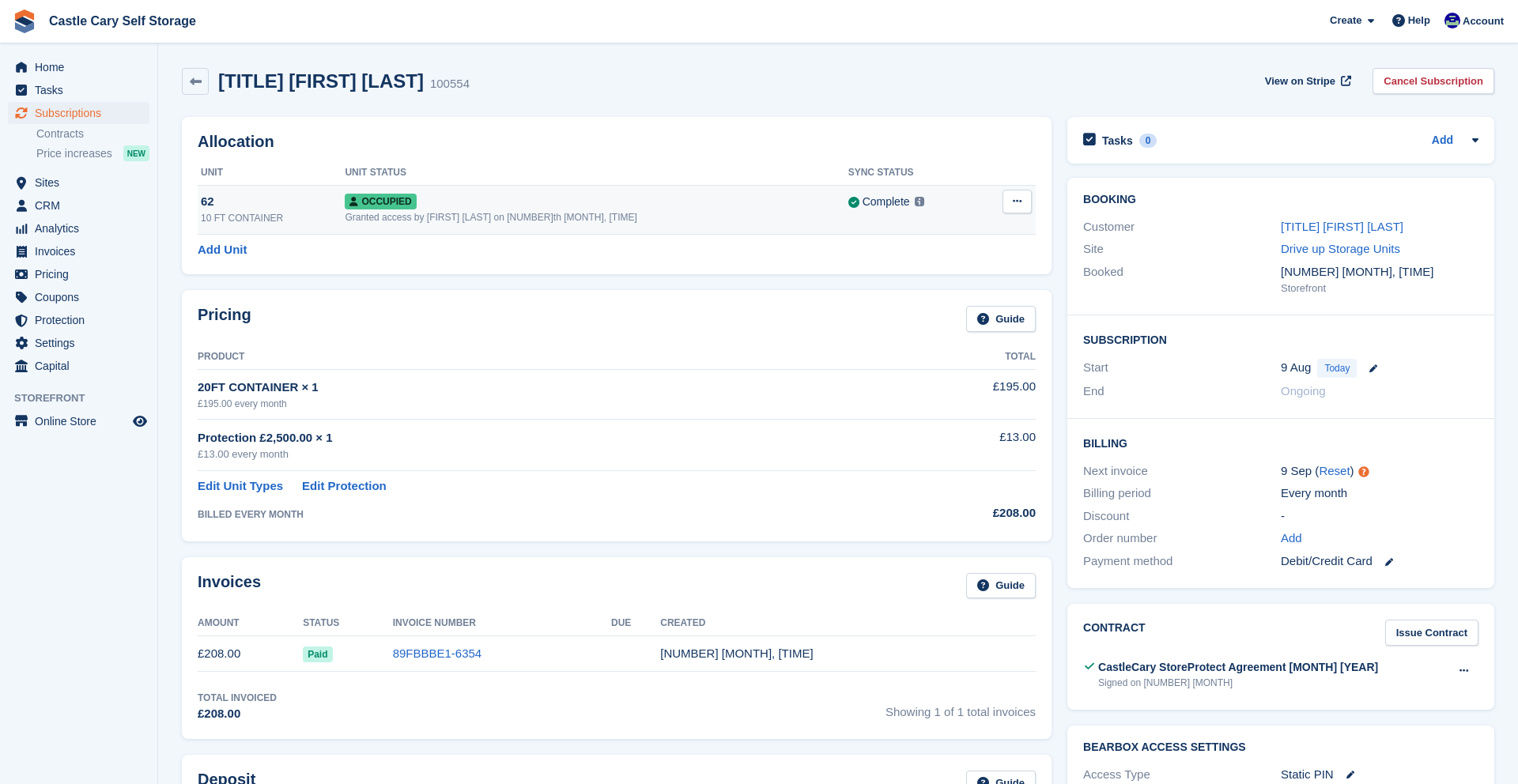 click at bounding box center [1017, 201] 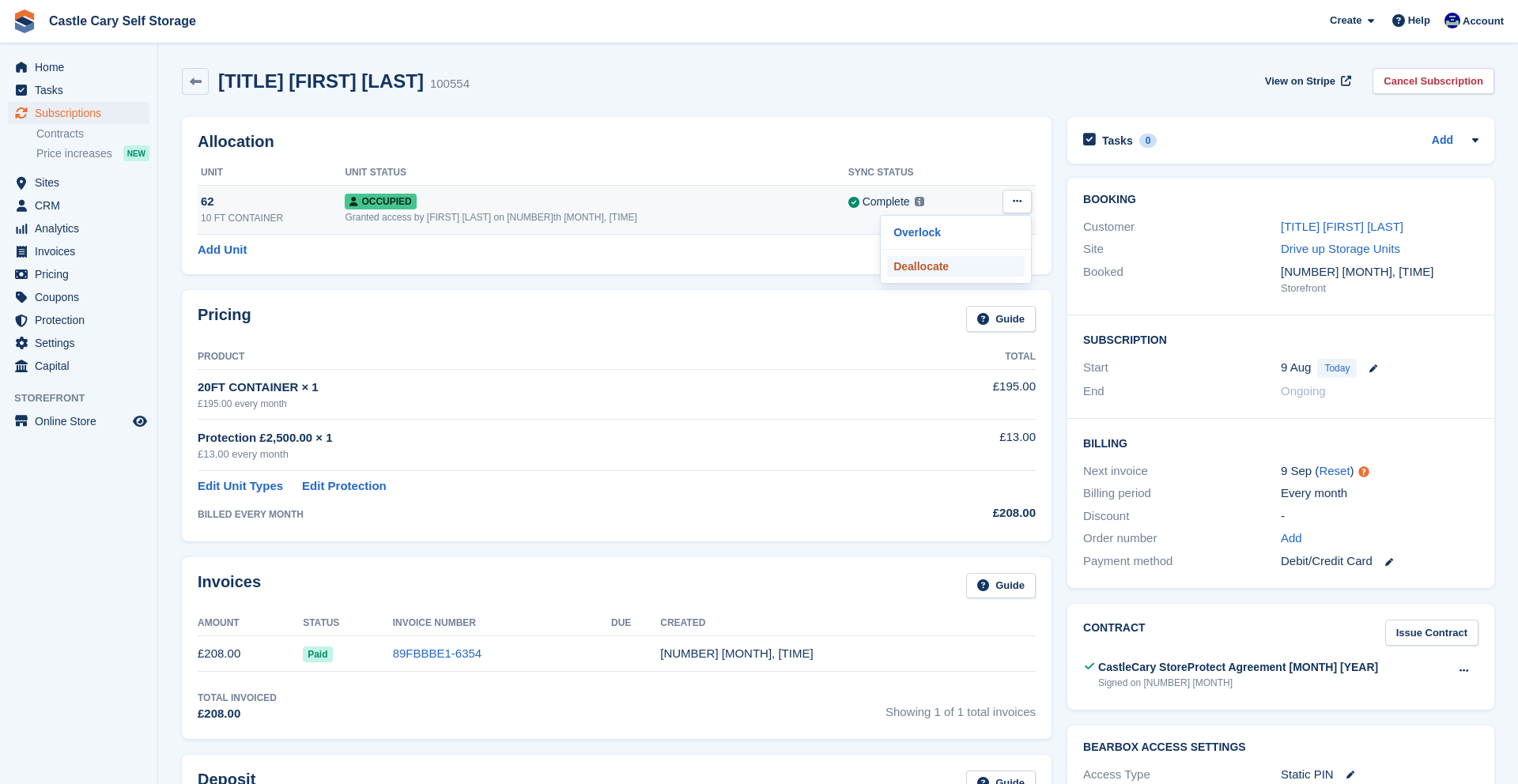 click on "Deallocate" at bounding box center [956, 266] 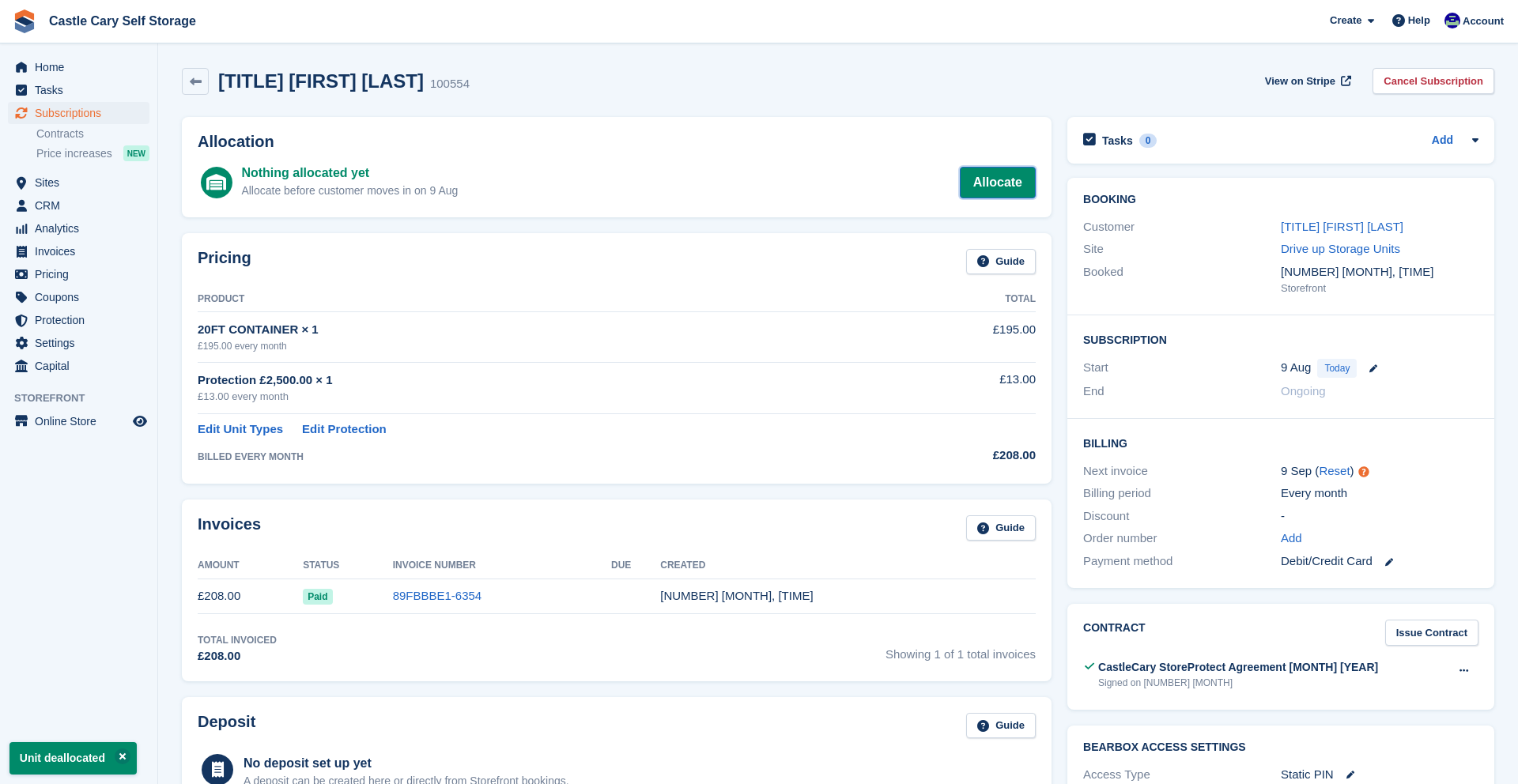 click on "Allocate" at bounding box center [998, 183] 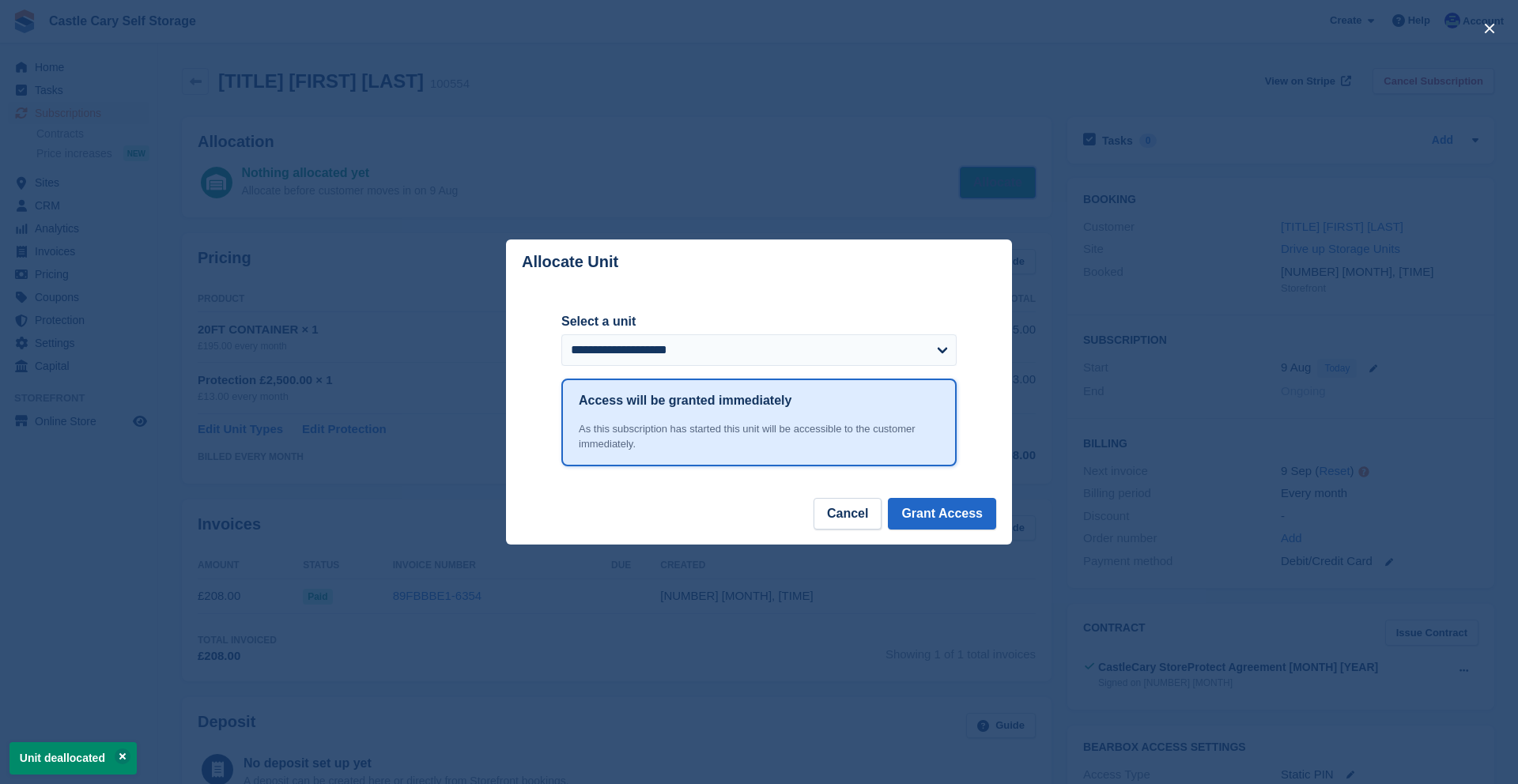 scroll, scrollTop: 1, scrollLeft: 0, axis: vertical 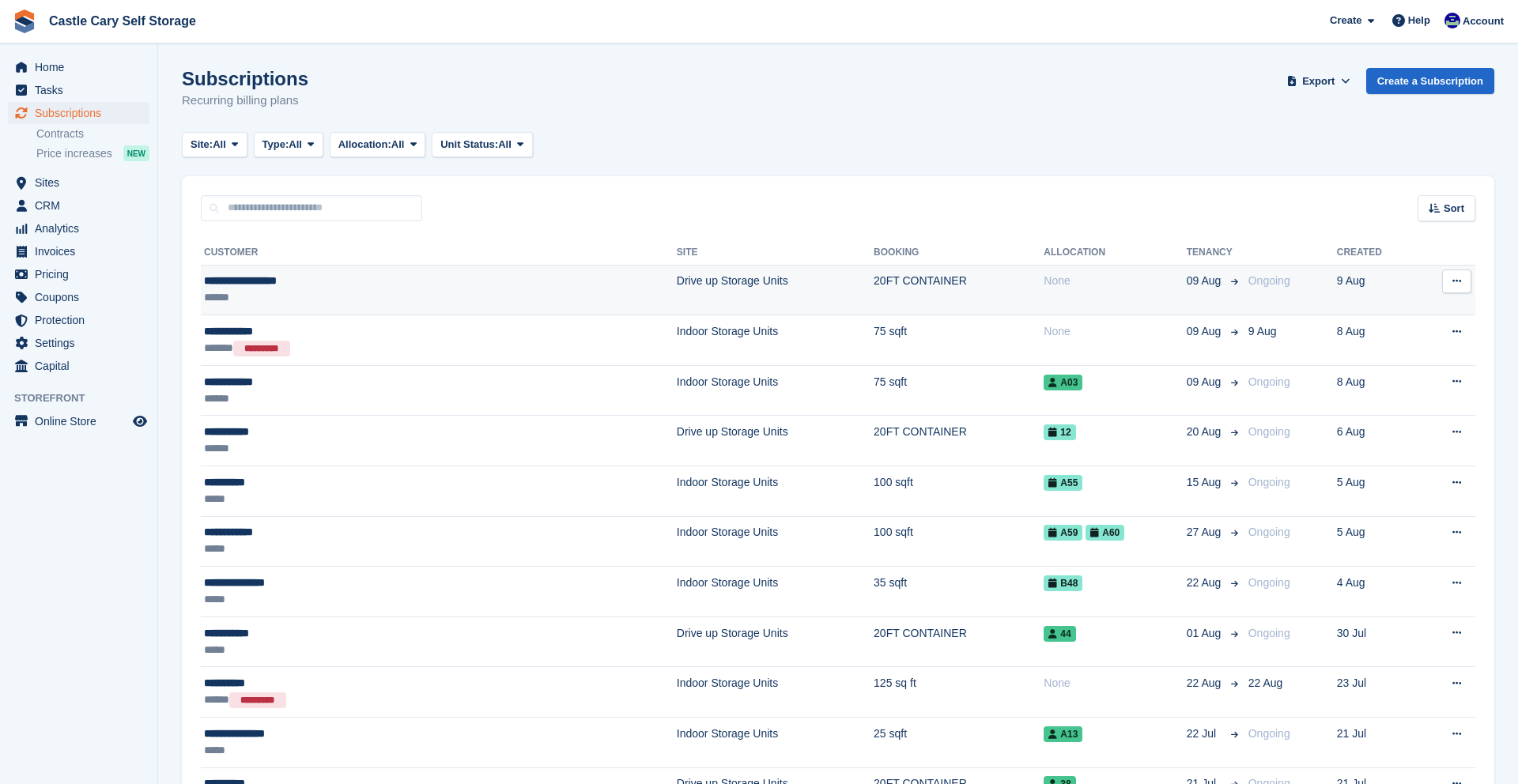click on "20FT CONTAINER" at bounding box center [958, 290] 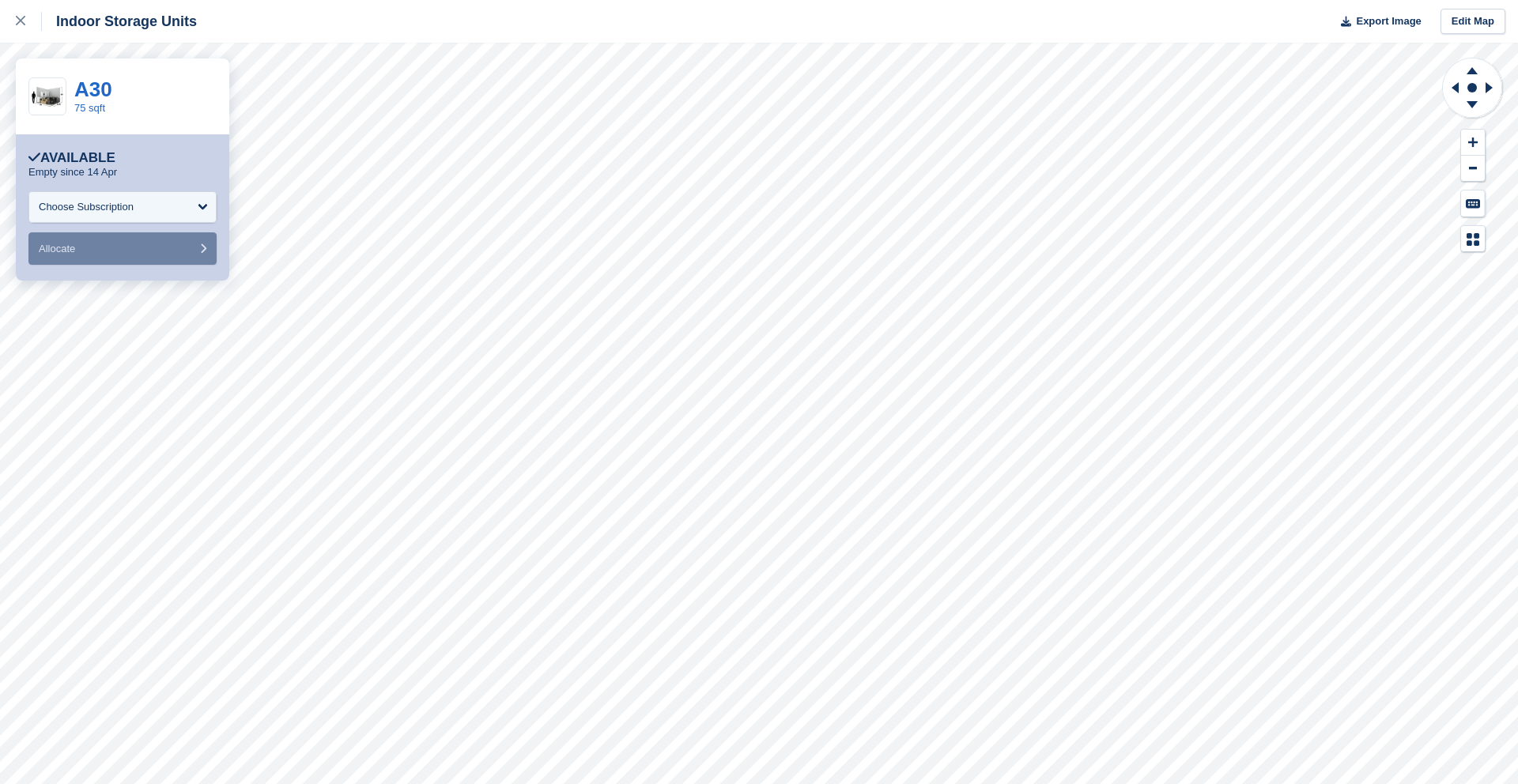 scroll, scrollTop: 0, scrollLeft: 0, axis: both 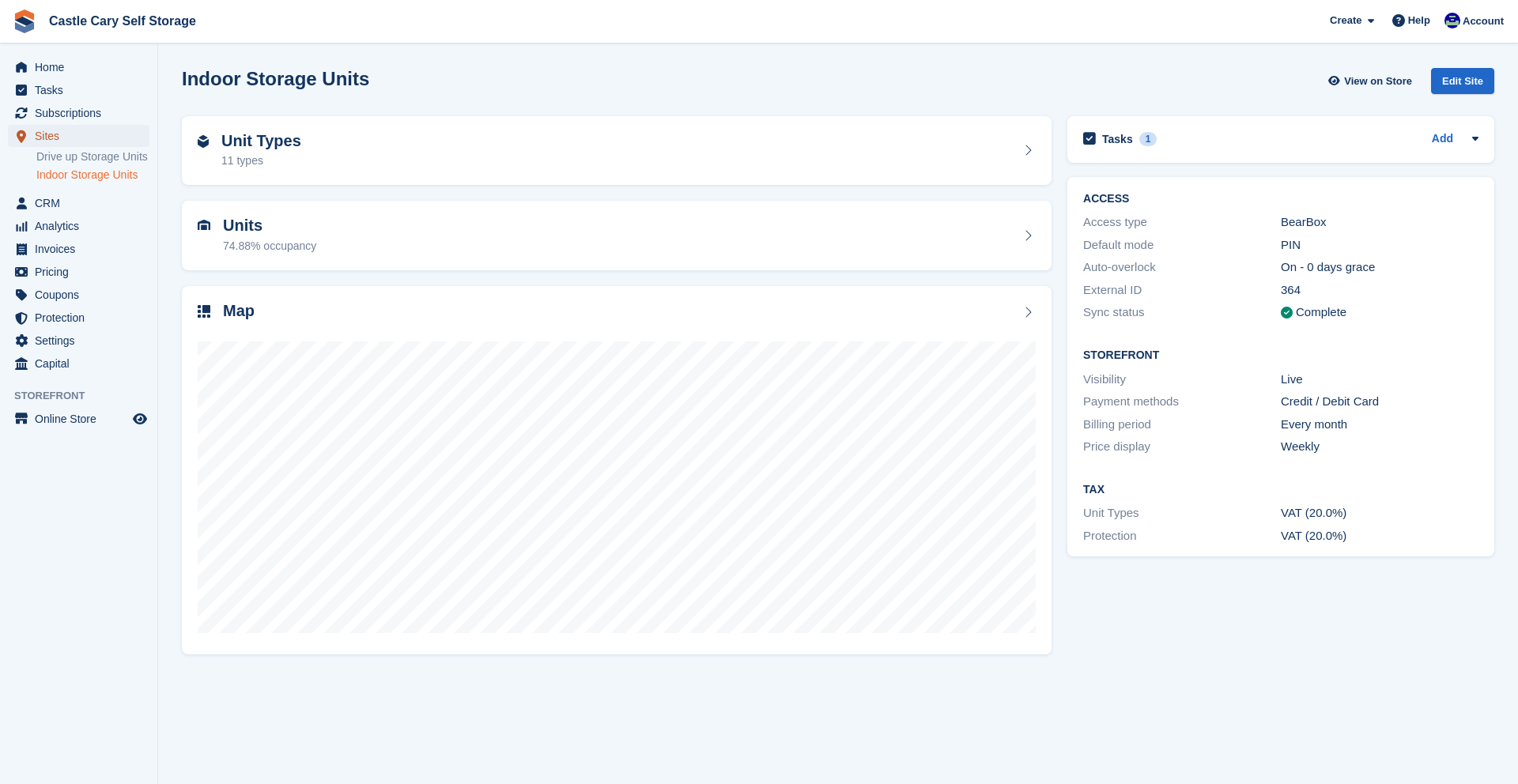 click on "Sites" at bounding box center (82, 136) 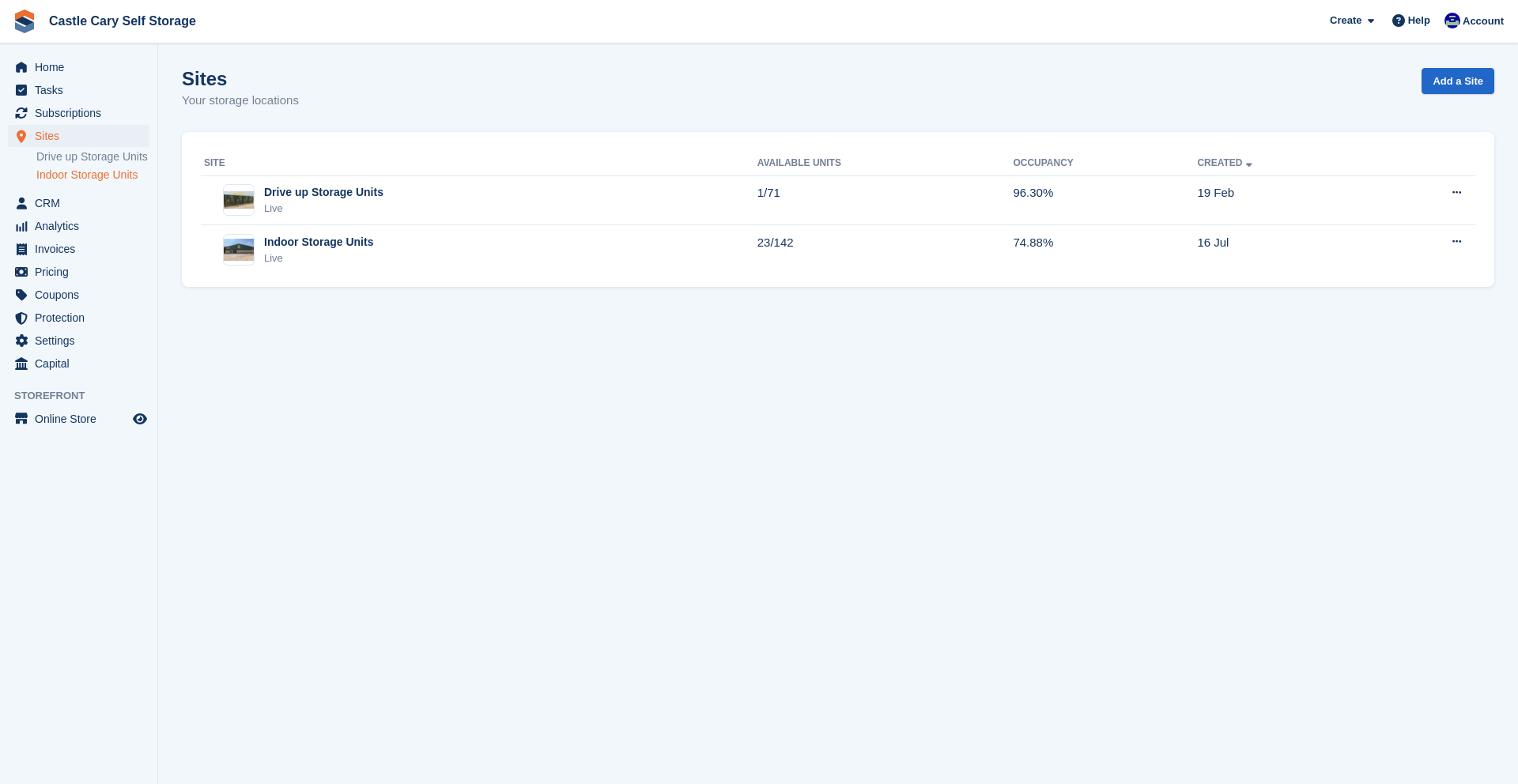 scroll, scrollTop: 0, scrollLeft: 0, axis: both 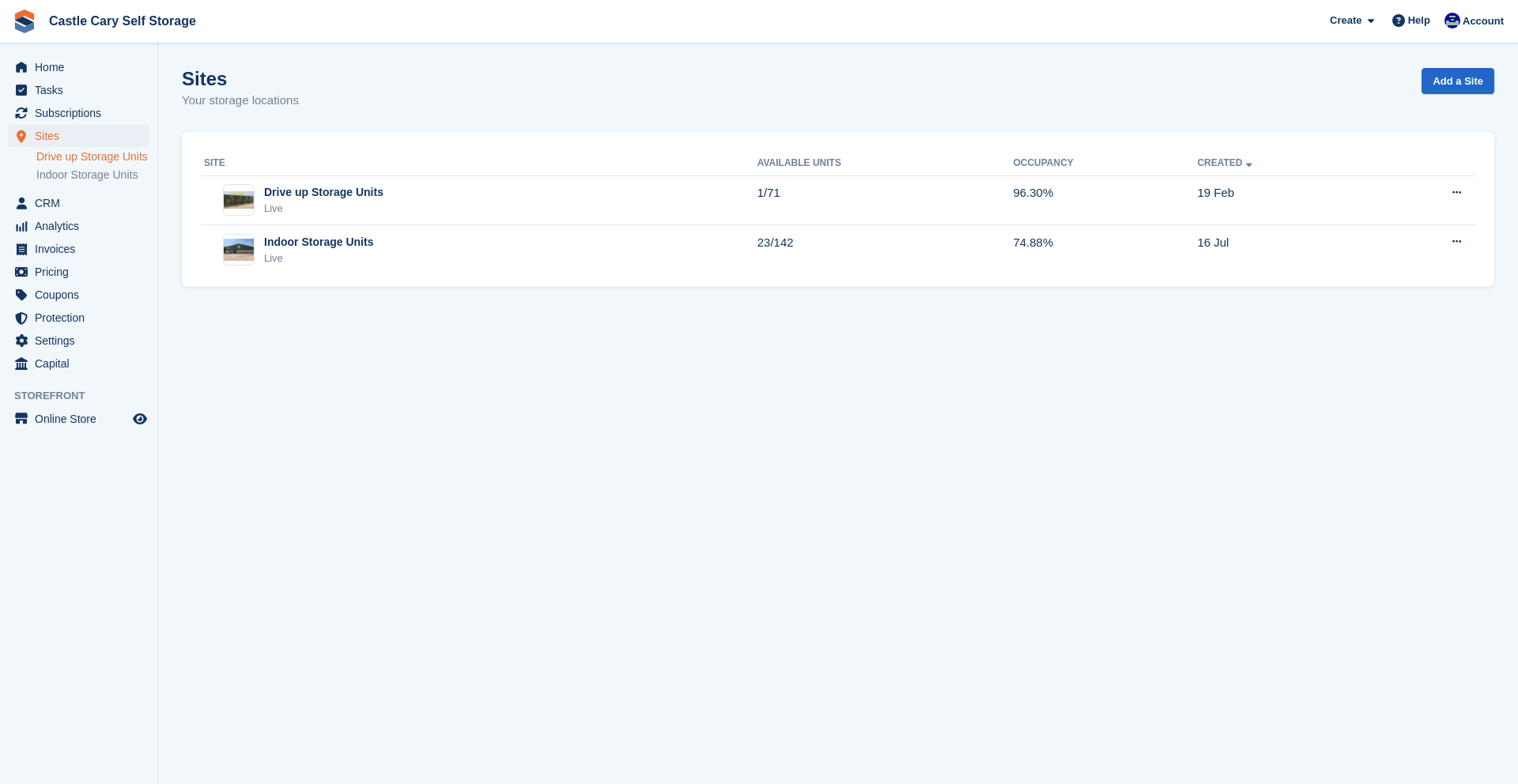 click on "Drive up Storage Units
Indoor Storage Units" at bounding box center [96, 166] 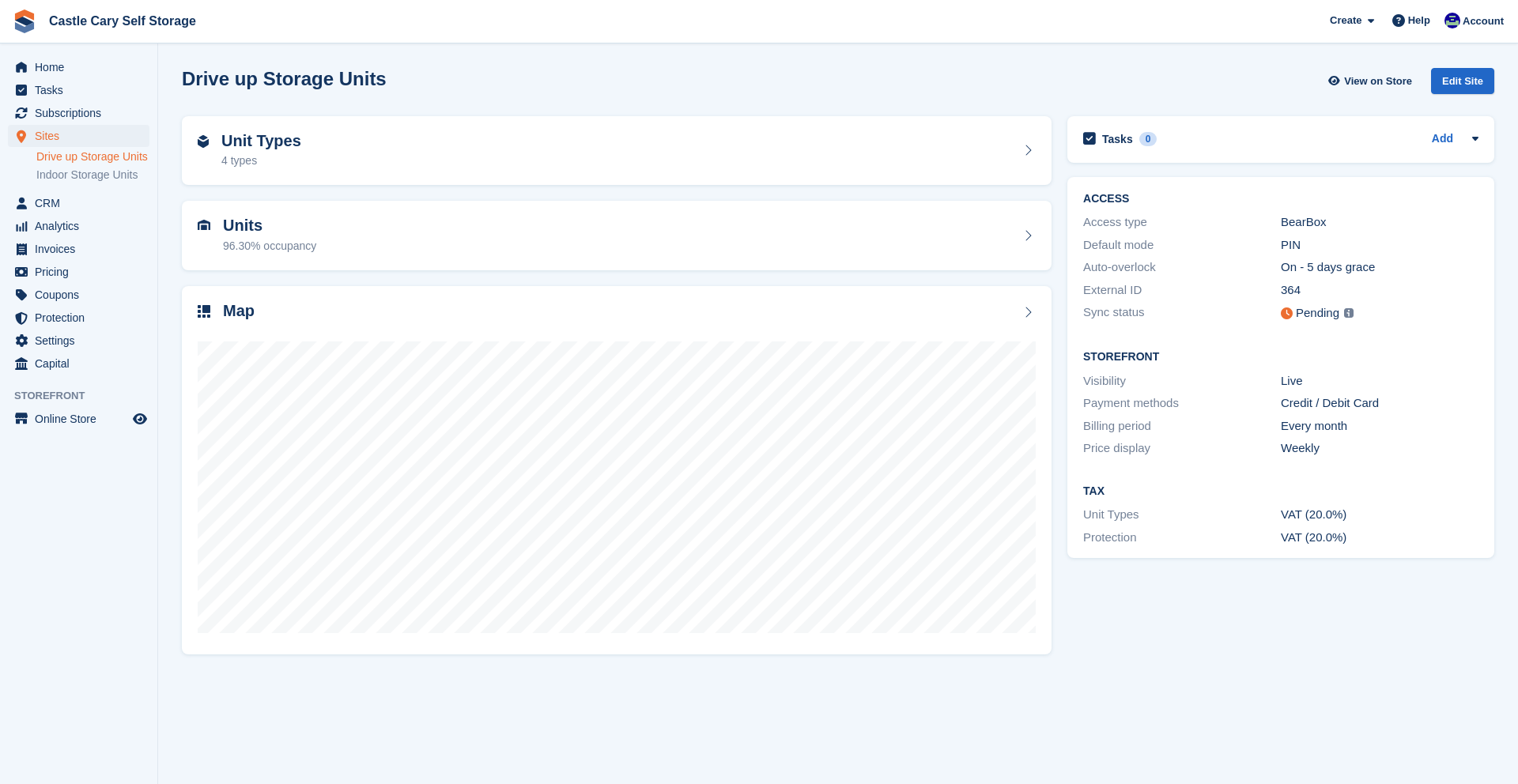scroll, scrollTop: 0, scrollLeft: 0, axis: both 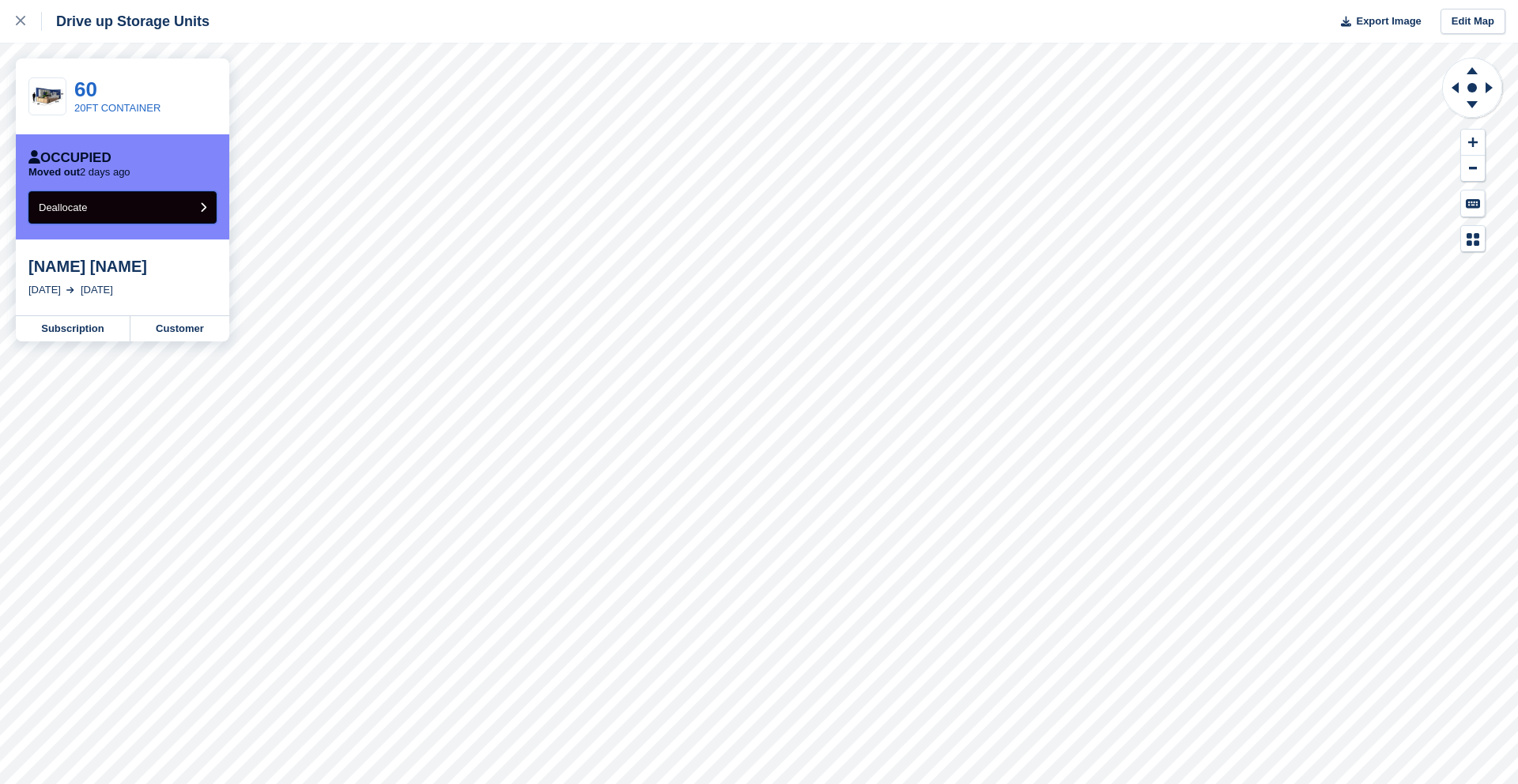 click at bounding box center (203, 207) 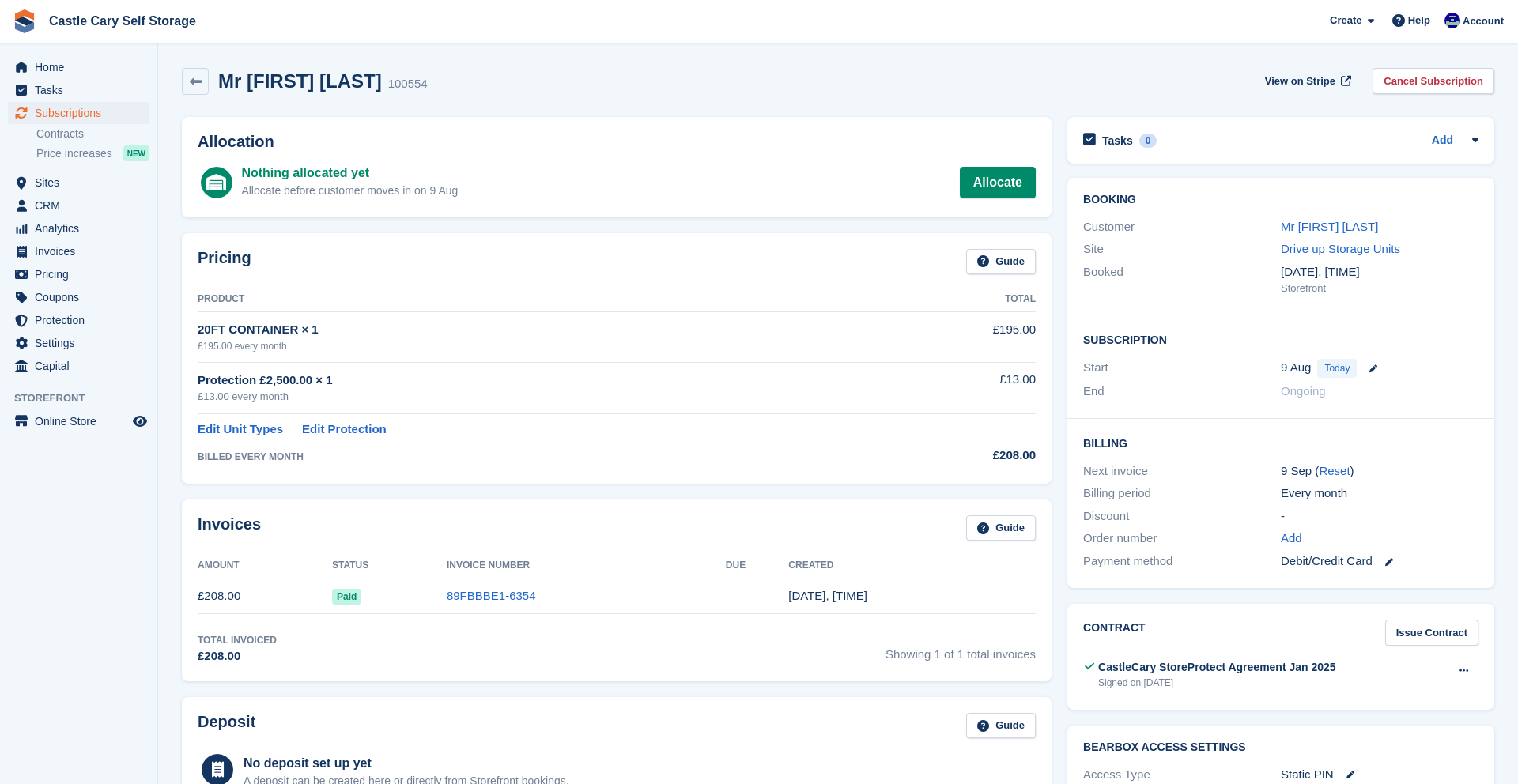scroll, scrollTop: 0, scrollLeft: 0, axis: both 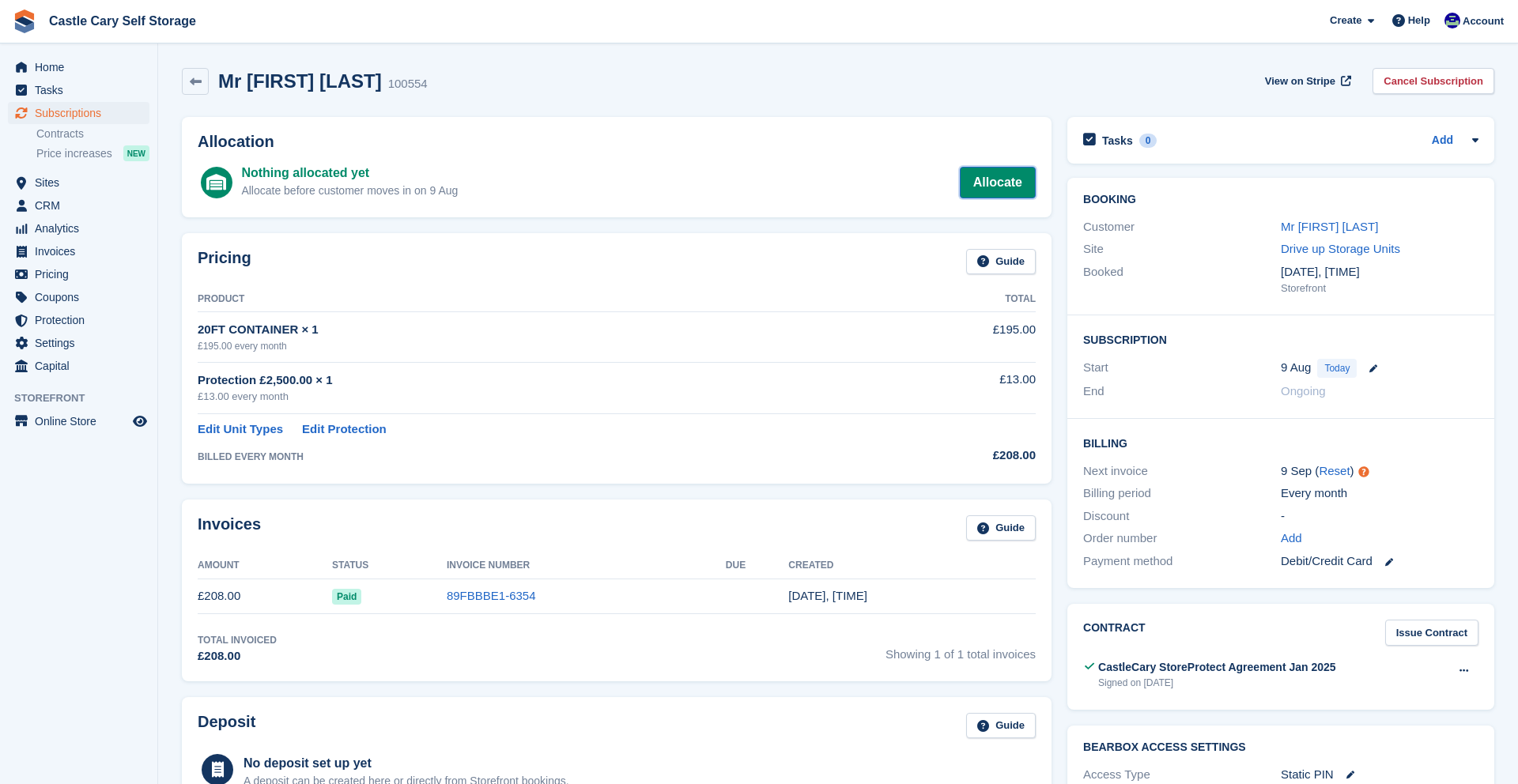 click on "Allocate" at bounding box center [998, 183] 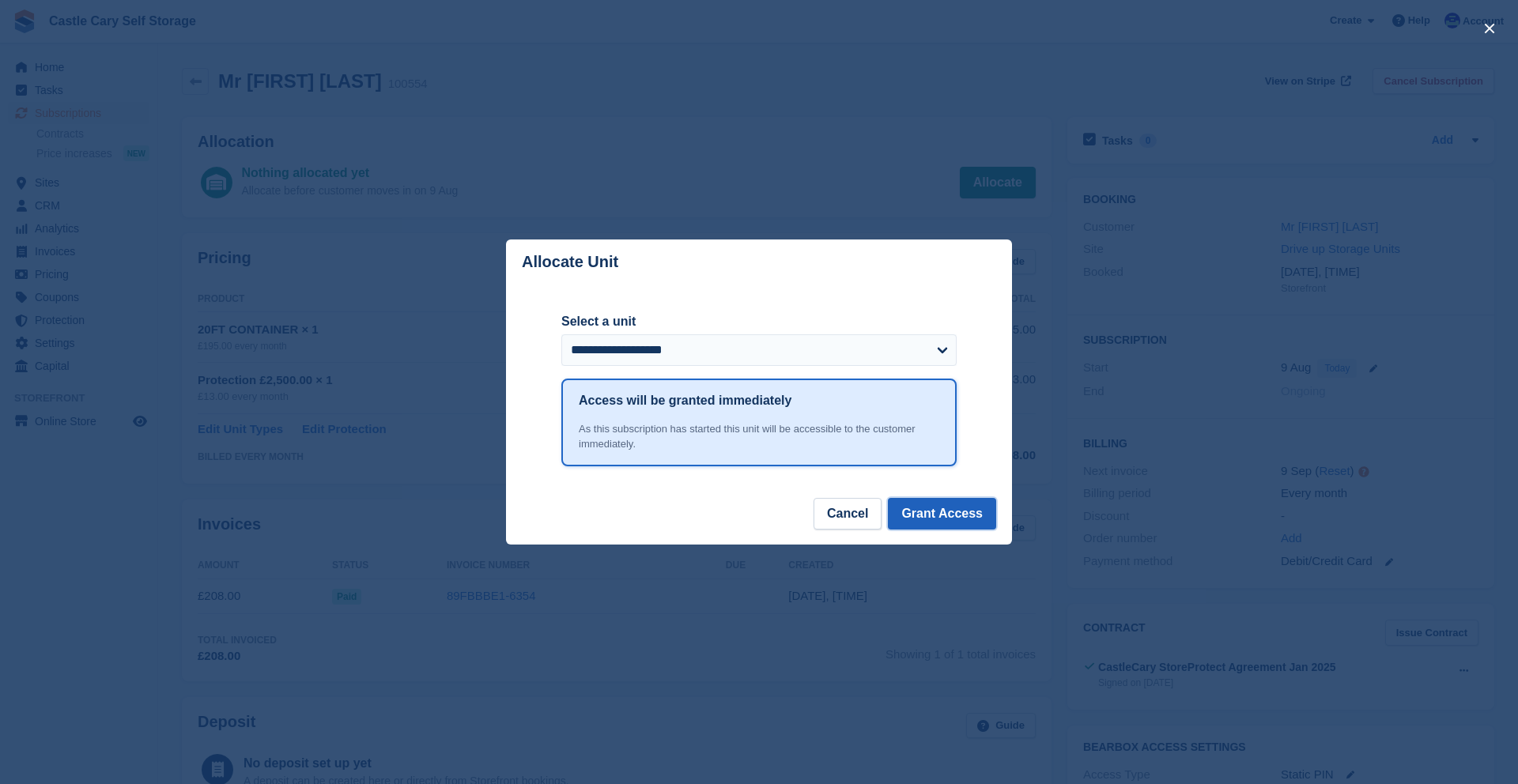 click on "Grant Access" at bounding box center [942, 514] 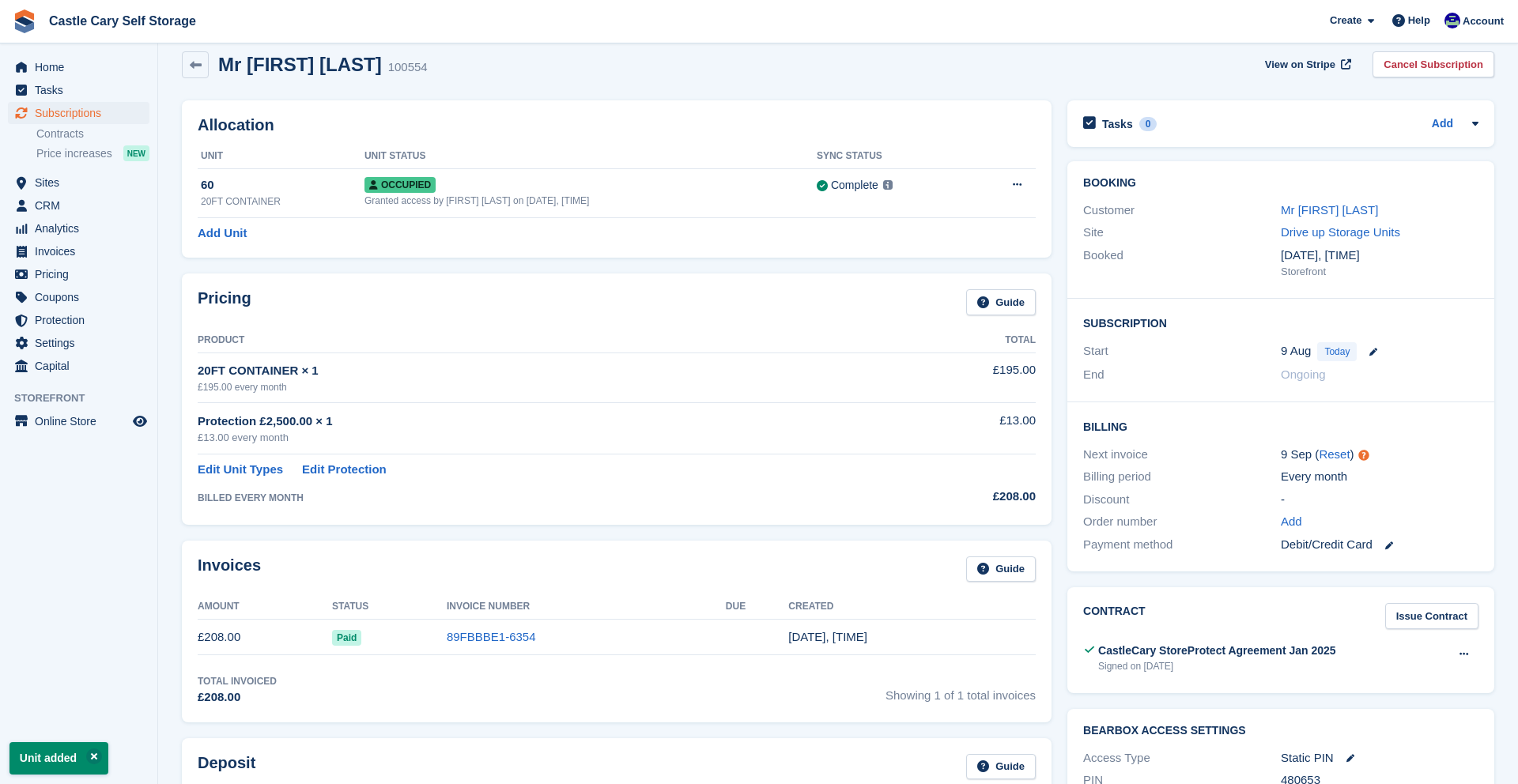scroll, scrollTop: 17, scrollLeft: 0, axis: vertical 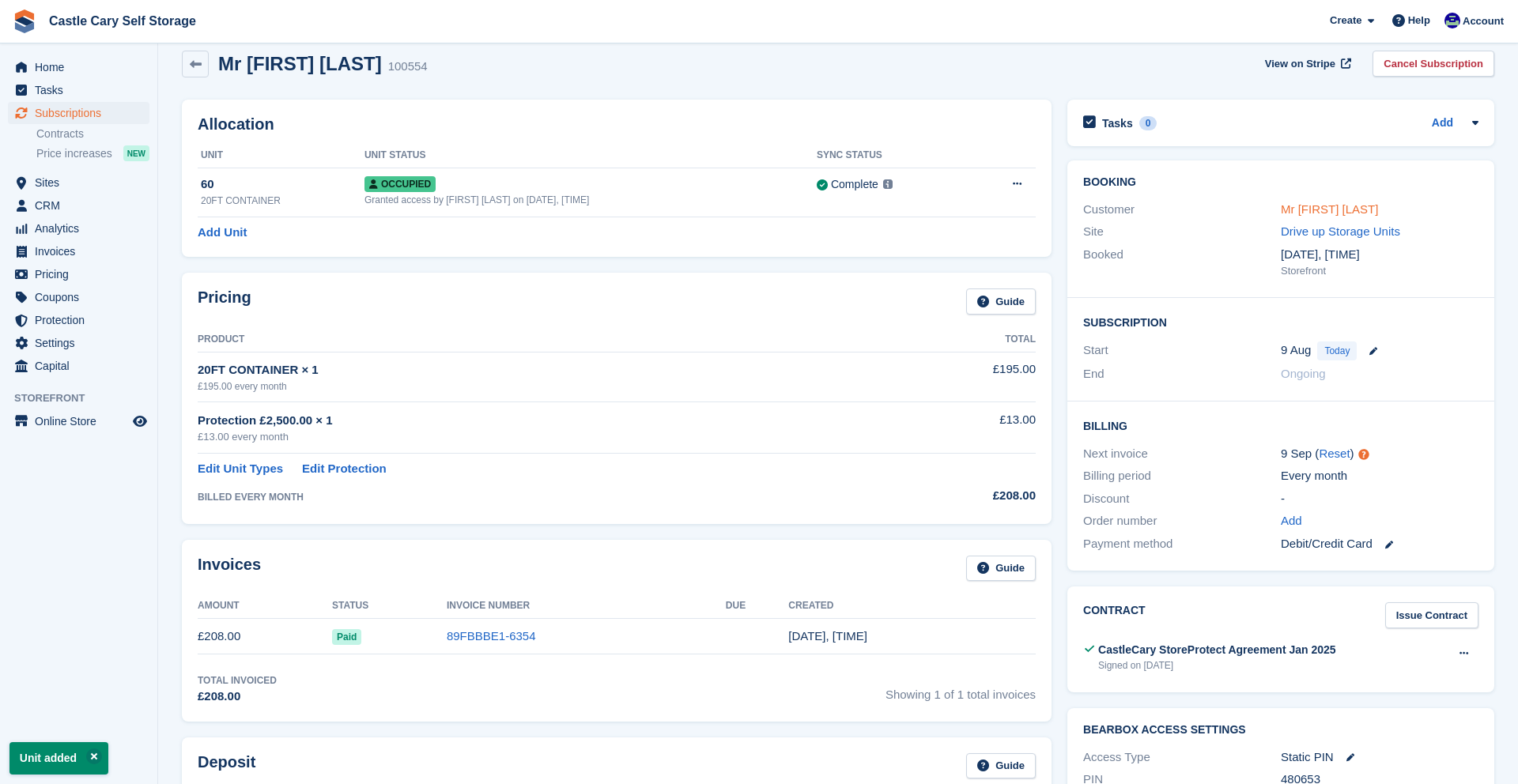 click on "[TITLE] [NAME] [NAME]" at bounding box center (1329, 209) 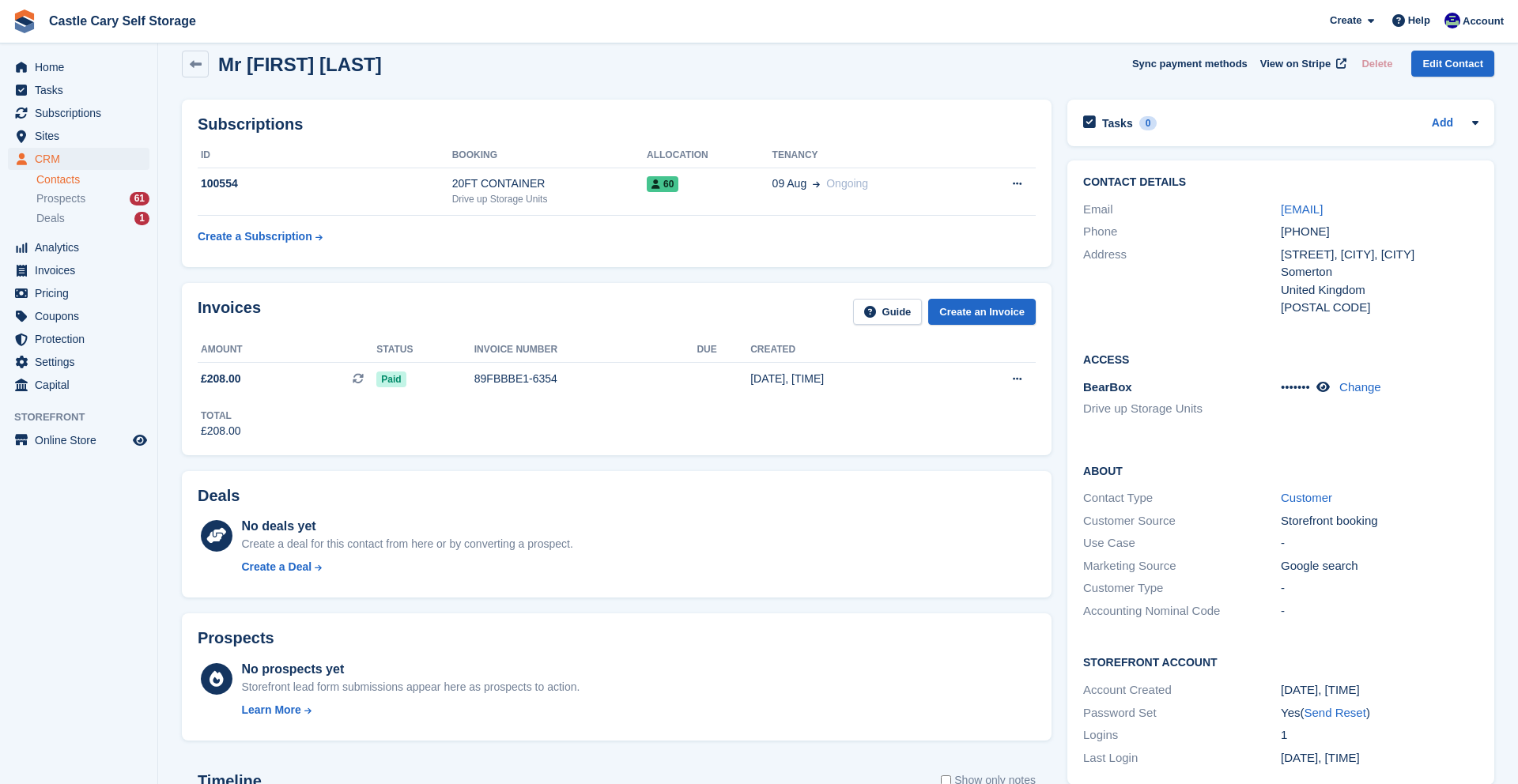 scroll, scrollTop: 0, scrollLeft: 0, axis: both 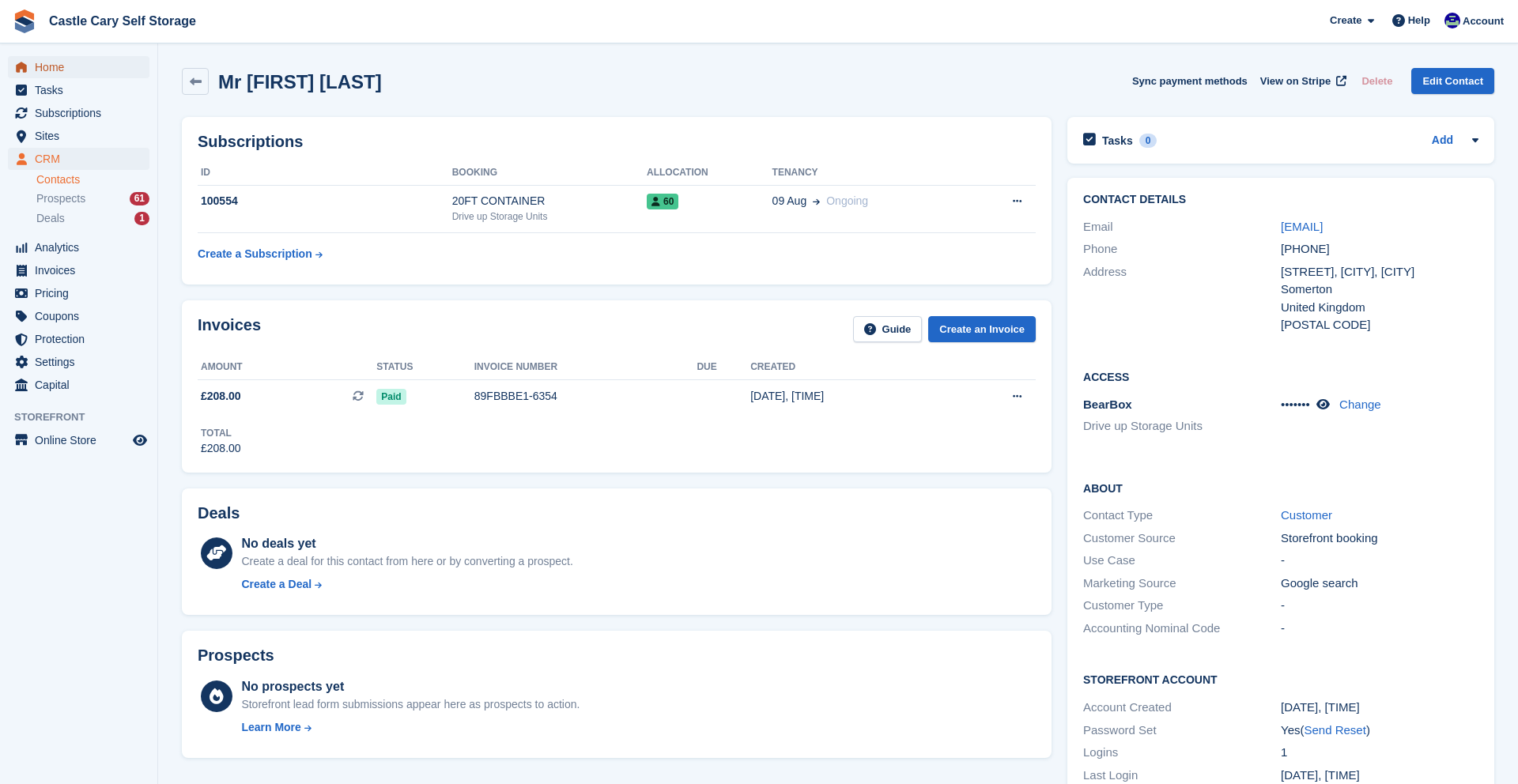 click on "Home" at bounding box center [82, 67] 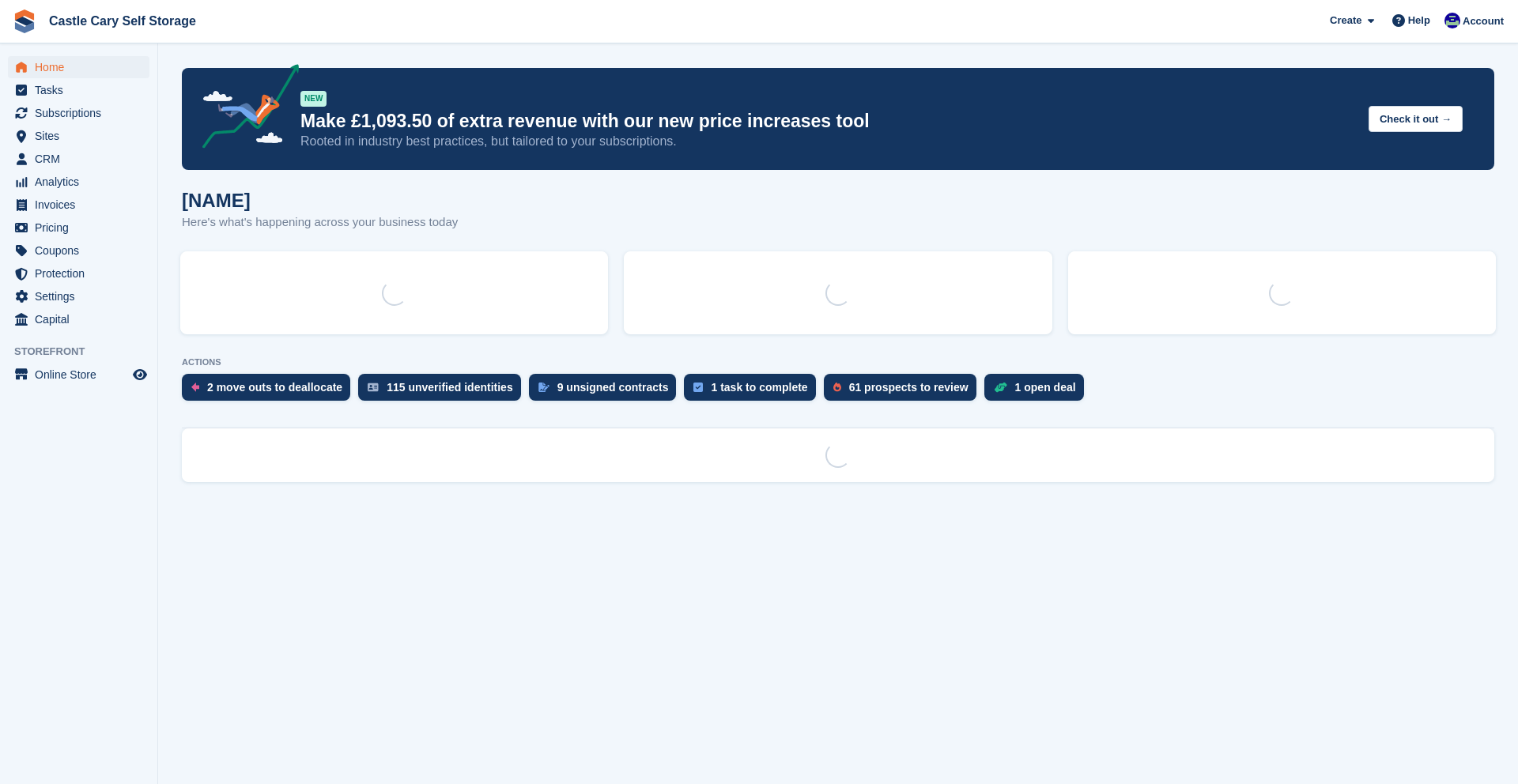 scroll, scrollTop: 0, scrollLeft: 0, axis: both 